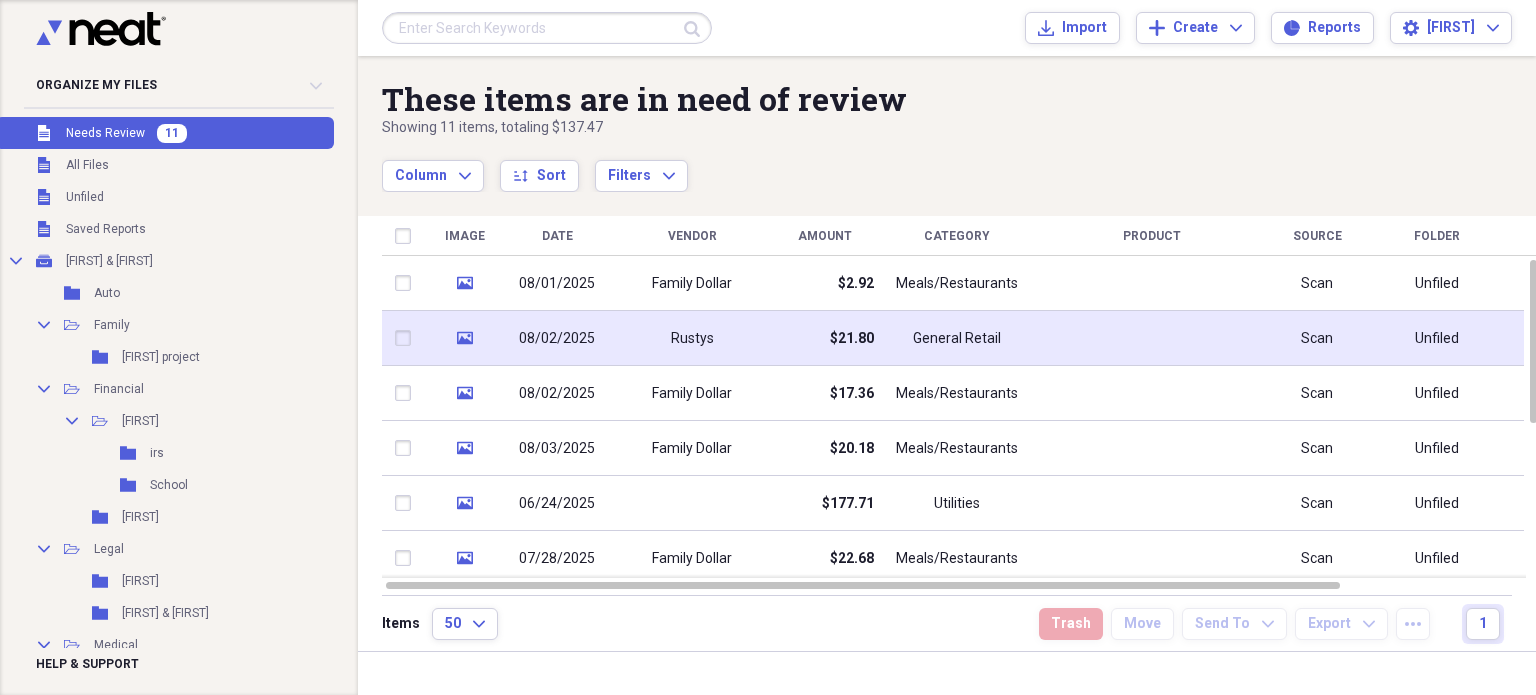 scroll, scrollTop: 0, scrollLeft: 0, axis: both 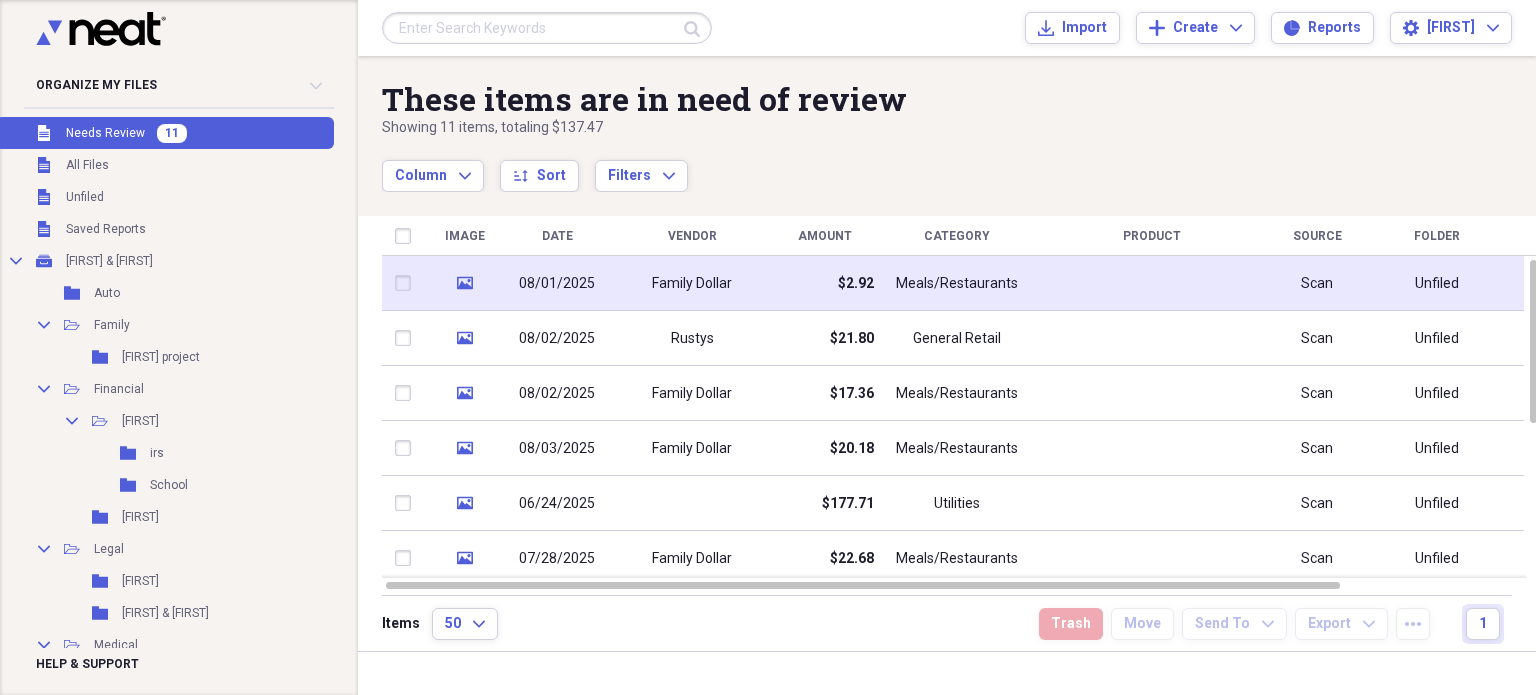 click on "Family Dollar" at bounding box center [692, 283] 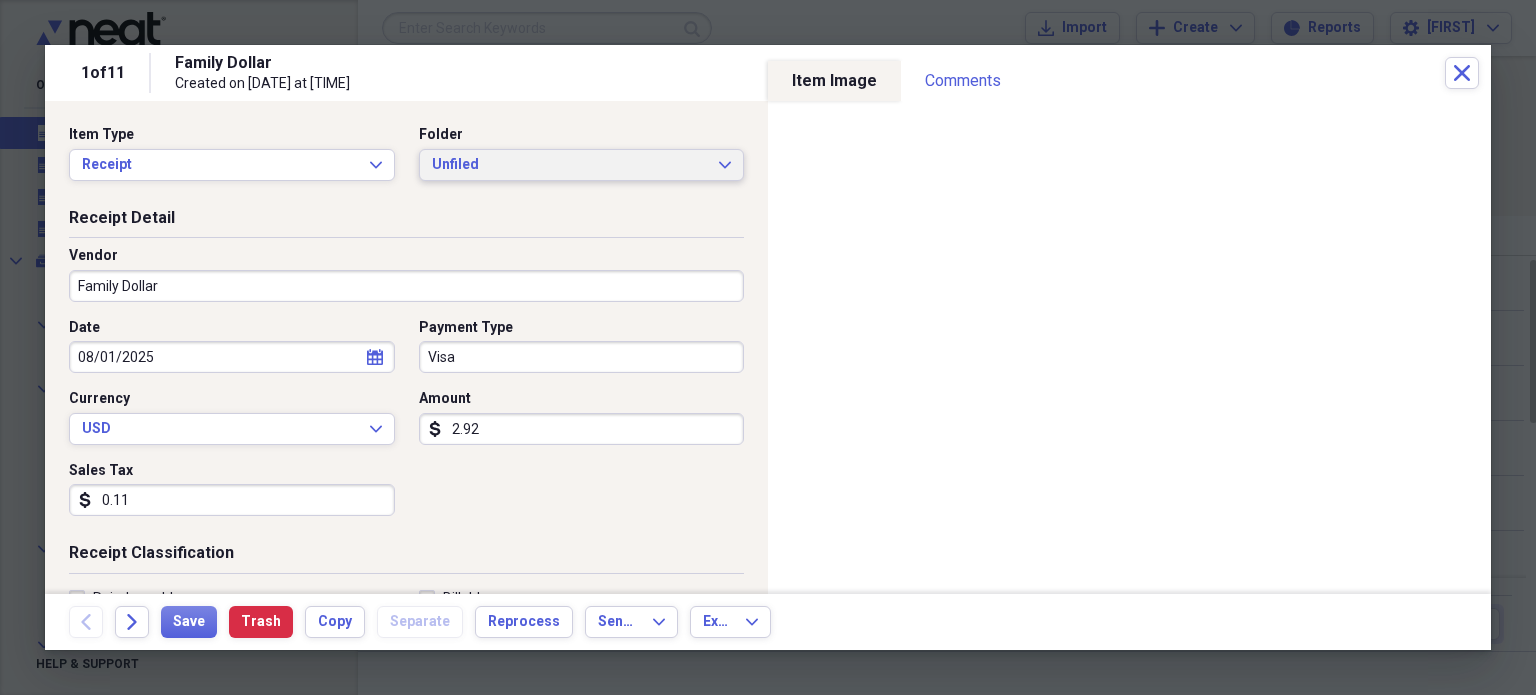 click on "Unfiled" at bounding box center [570, 165] 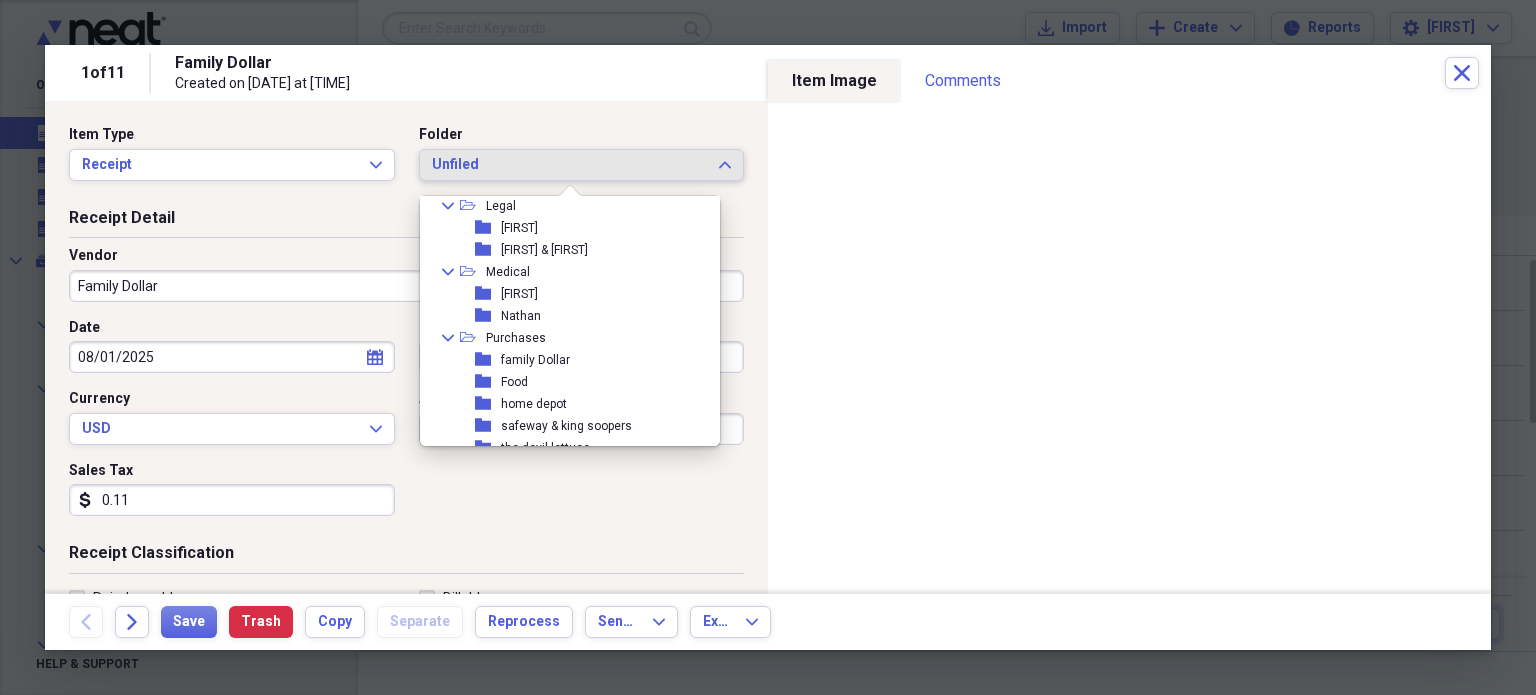 scroll, scrollTop: 242, scrollLeft: 0, axis: vertical 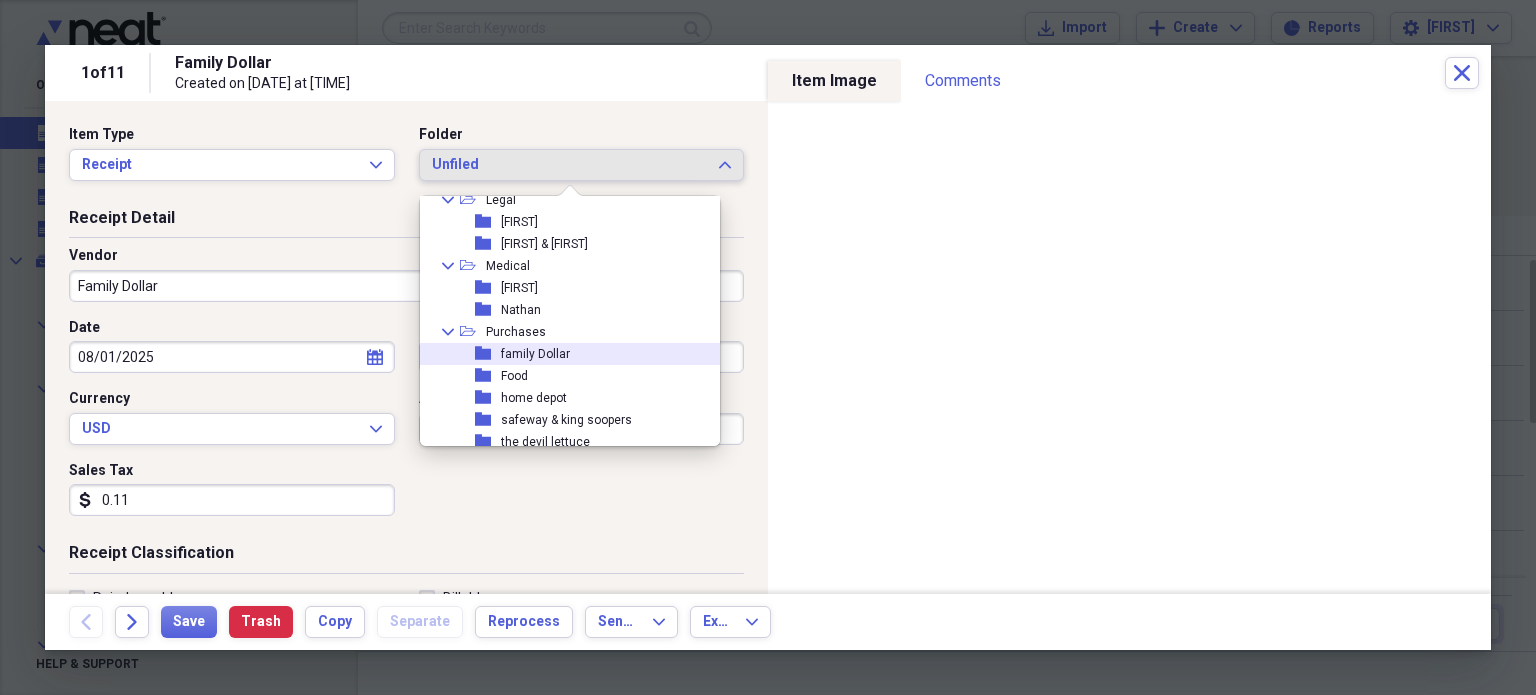 click on "folder family Dollar" at bounding box center (562, 354) 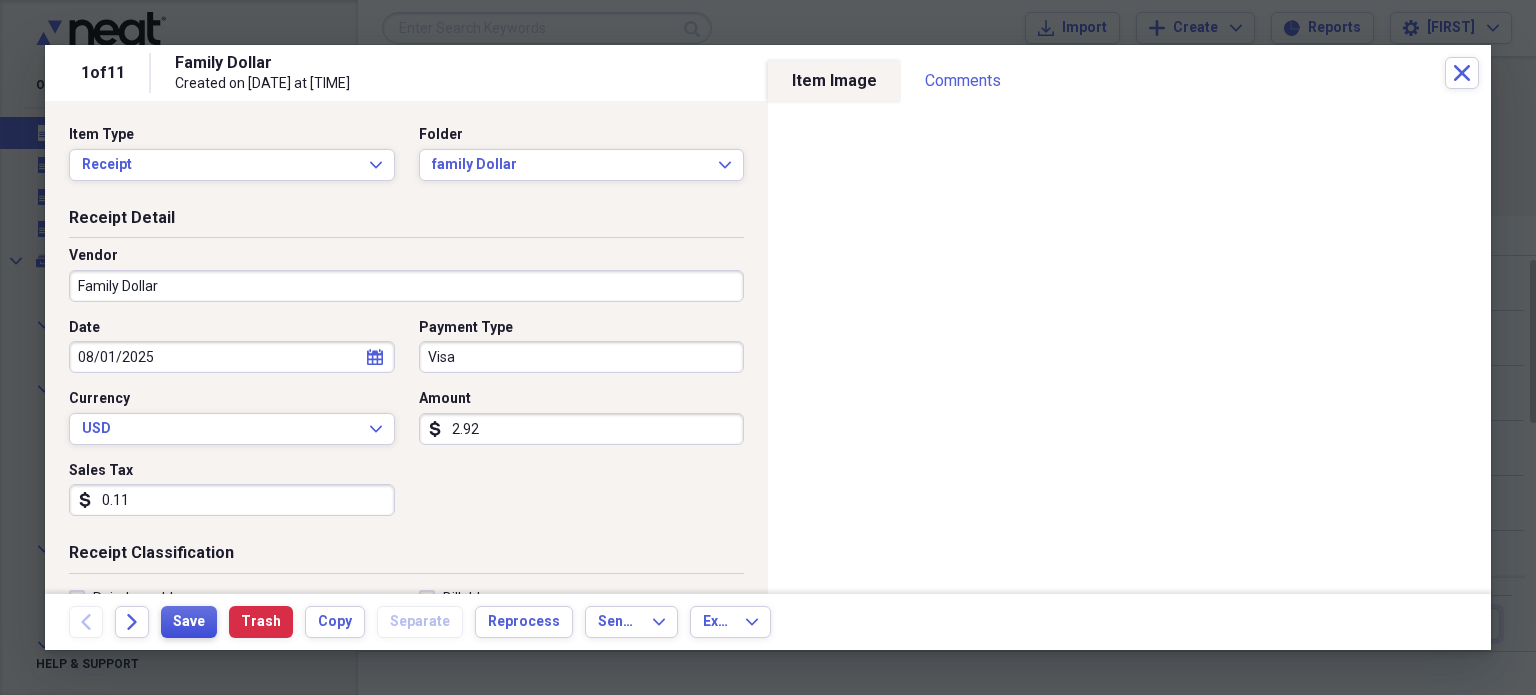 click on "Save" at bounding box center [189, 622] 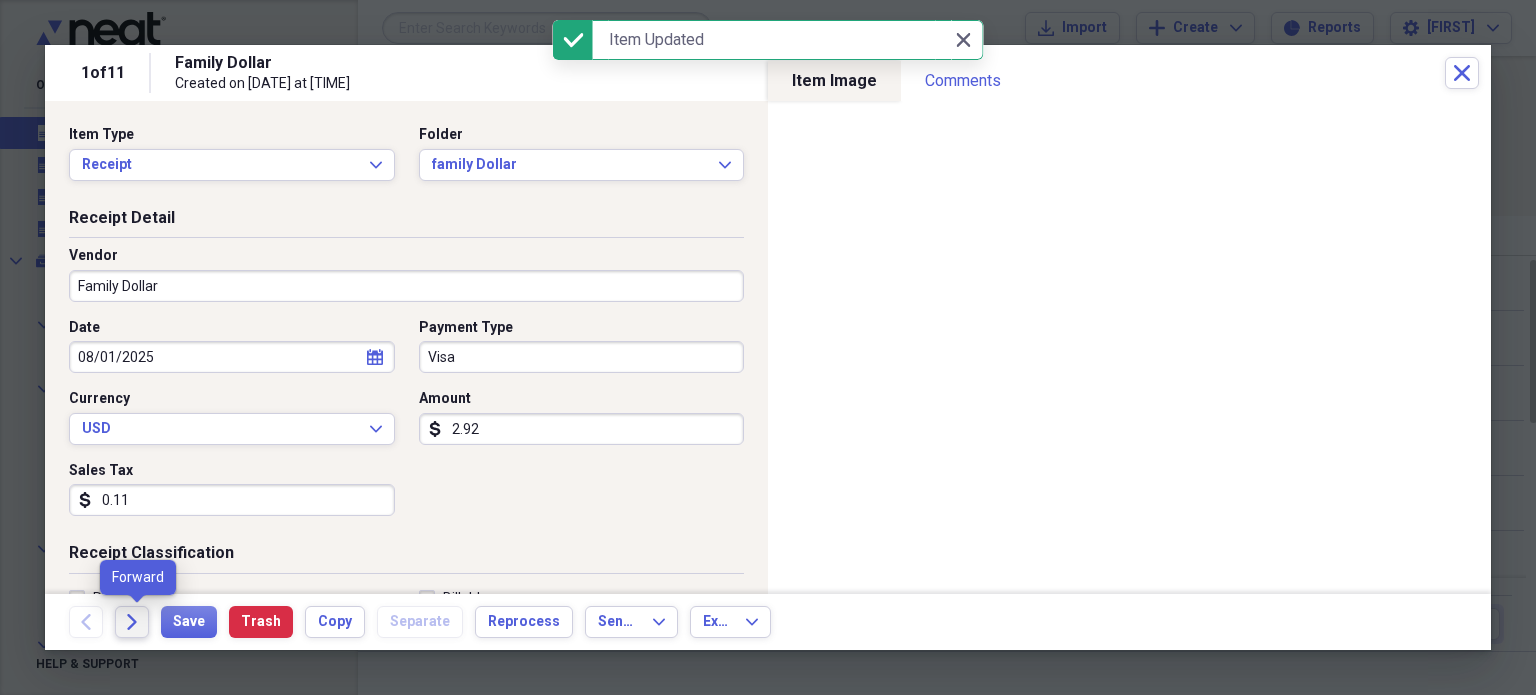 click 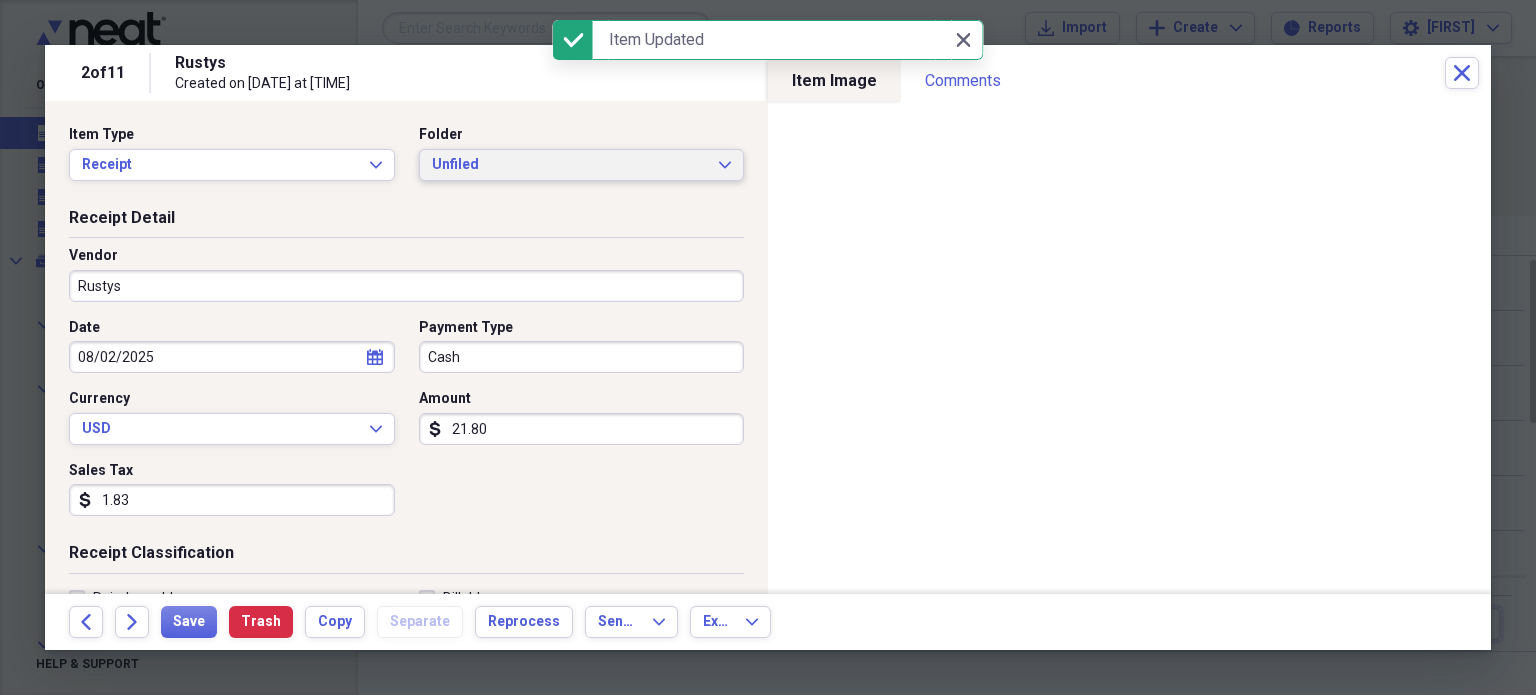 click on "Unfiled" at bounding box center (570, 165) 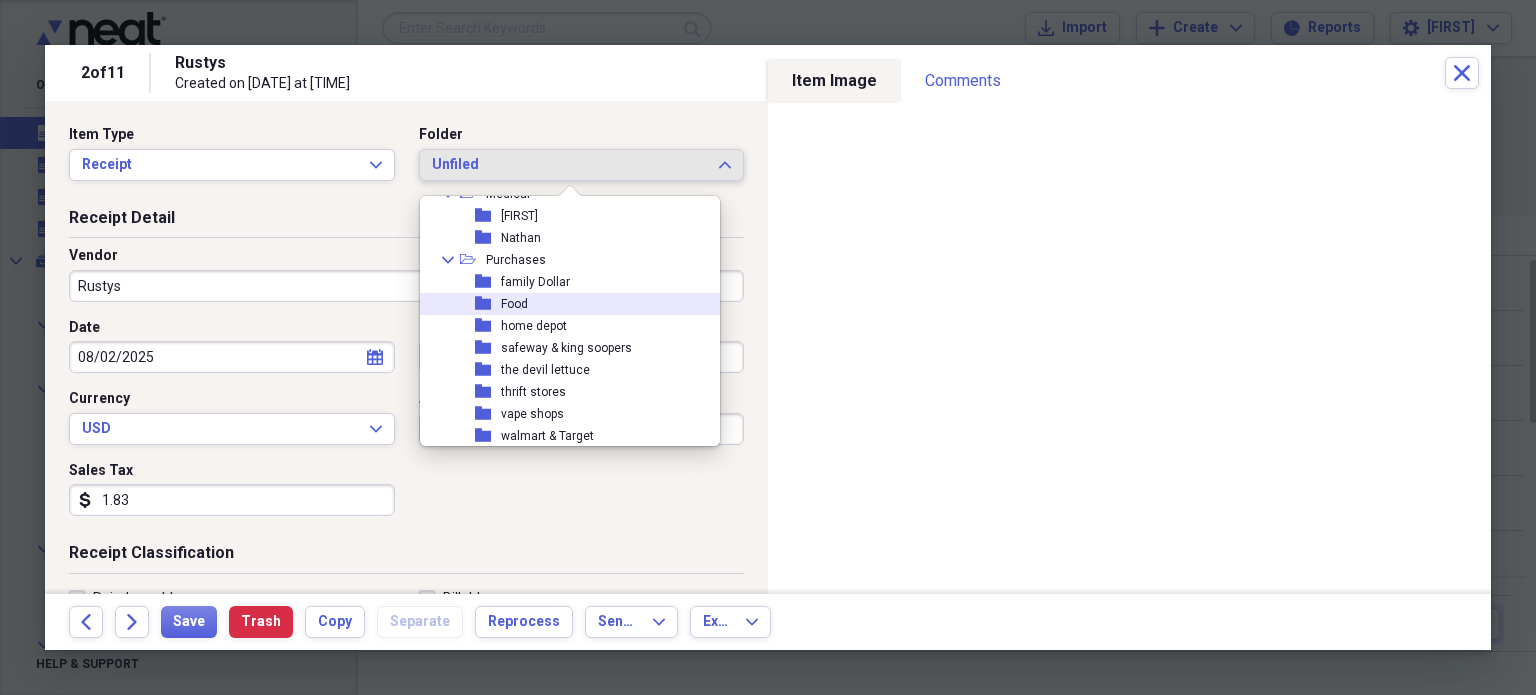 scroll, scrollTop: 315, scrollLeft: 0, axis: vertical 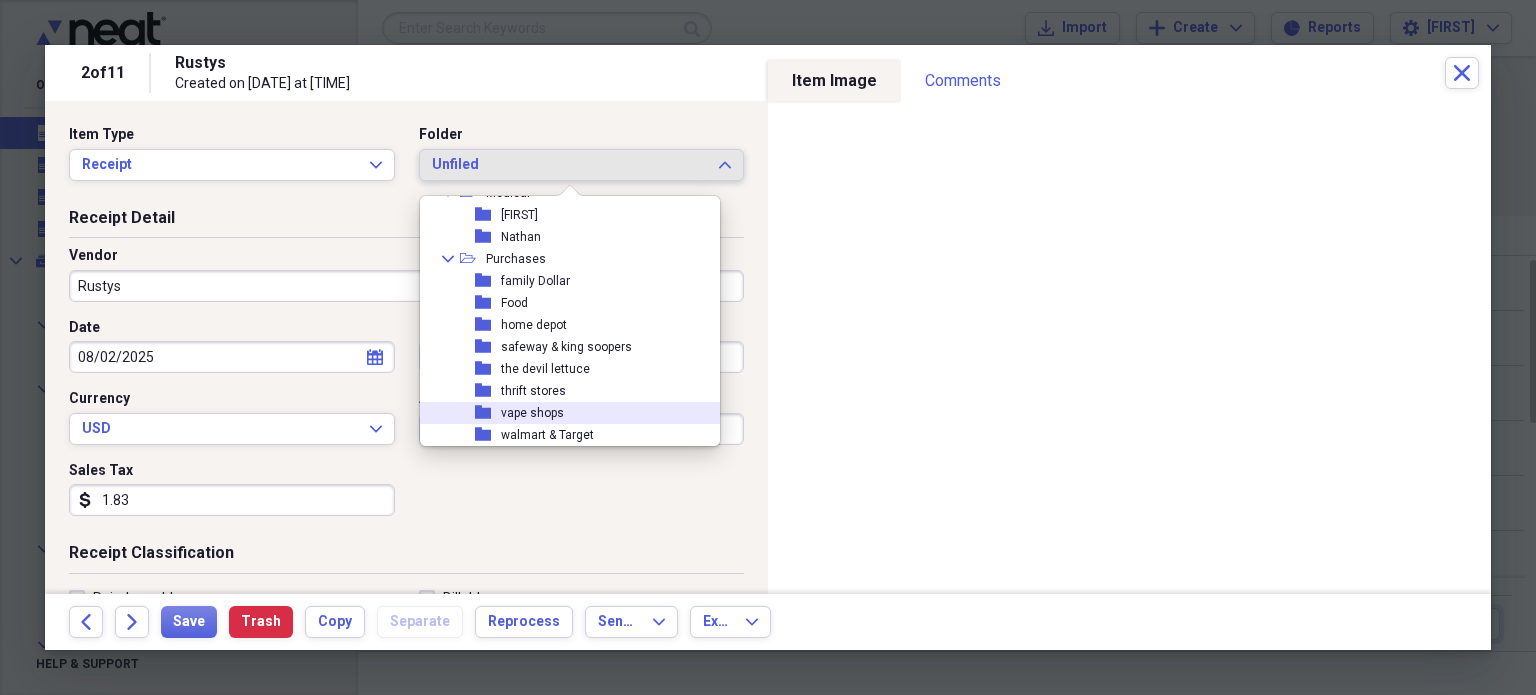 click on "vape shops" at bounding box center [532, 413] 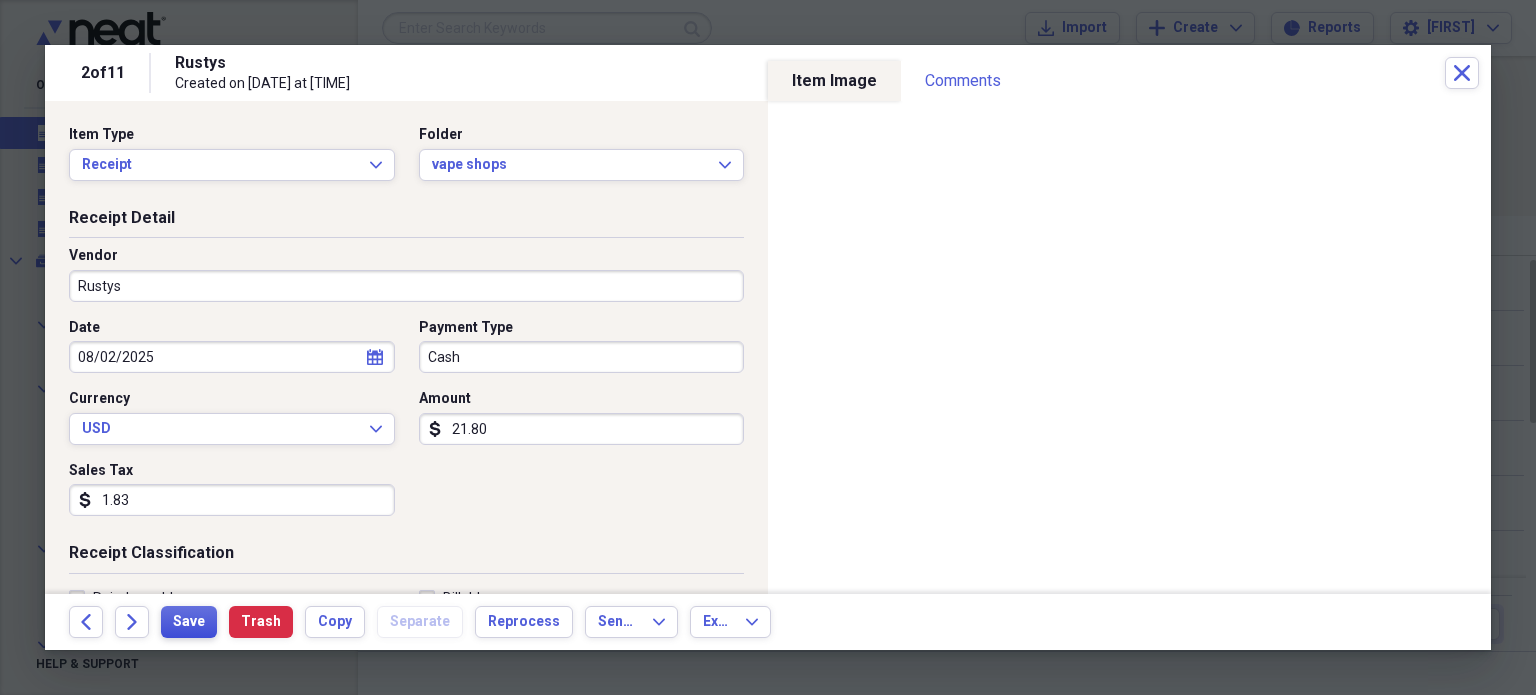 click on "Save" at bounding box center [189, 622] 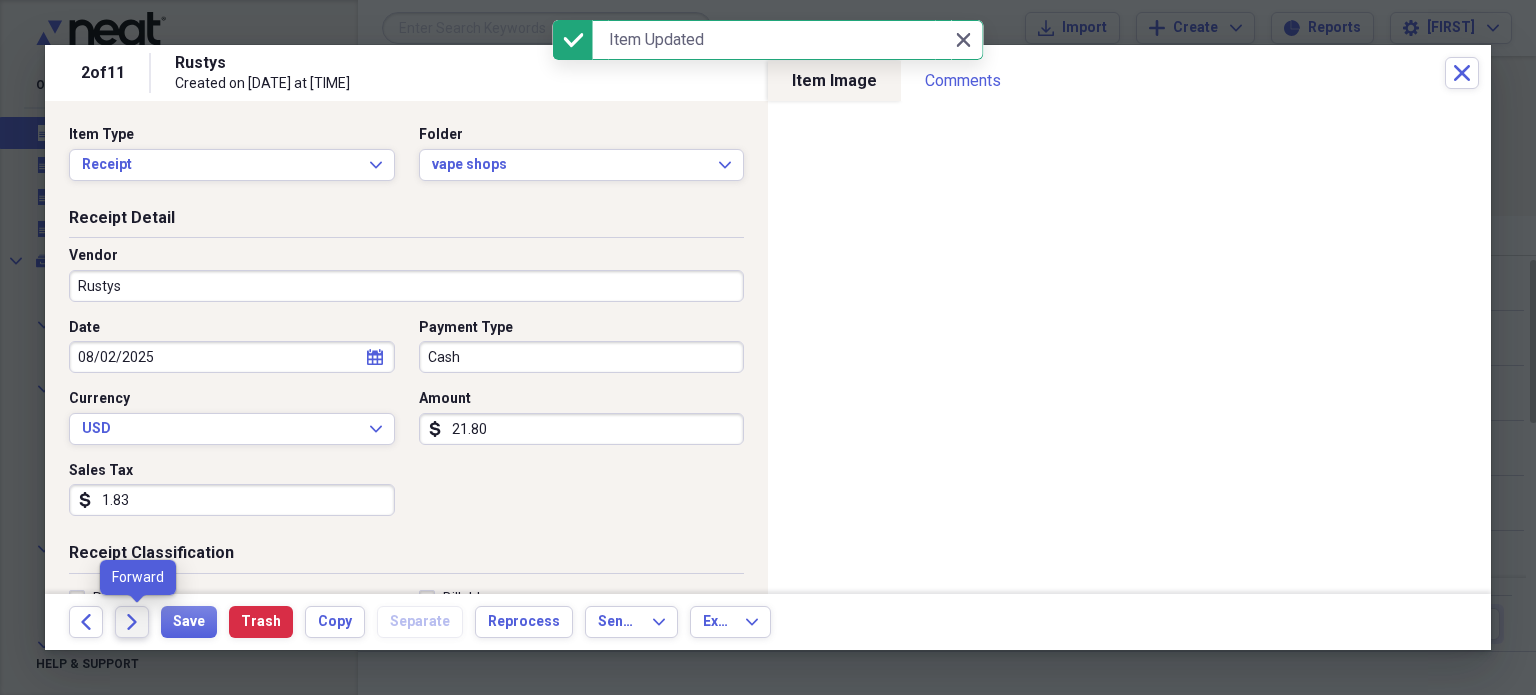 click on "Forward" at bounding box center (132, 622) 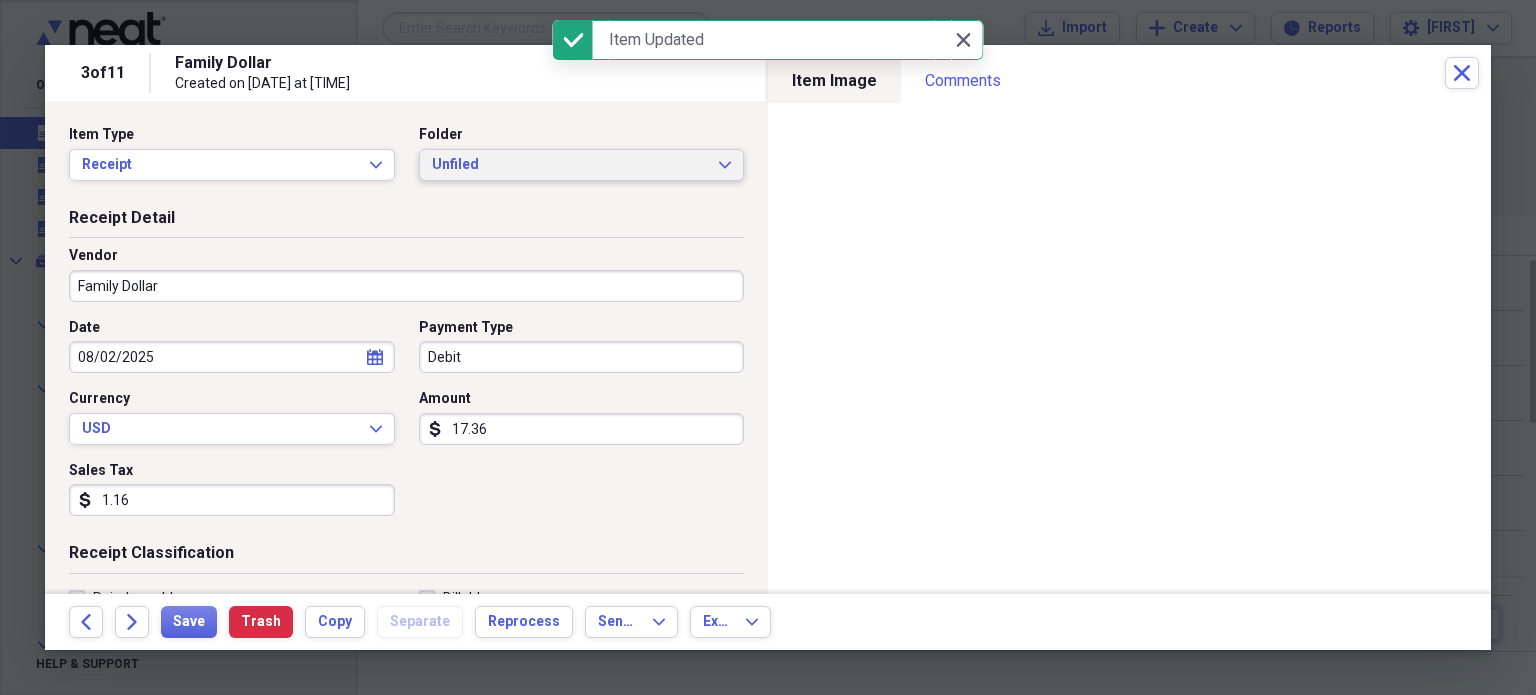 click on "Unfiled" at bounding box center [570, 165] 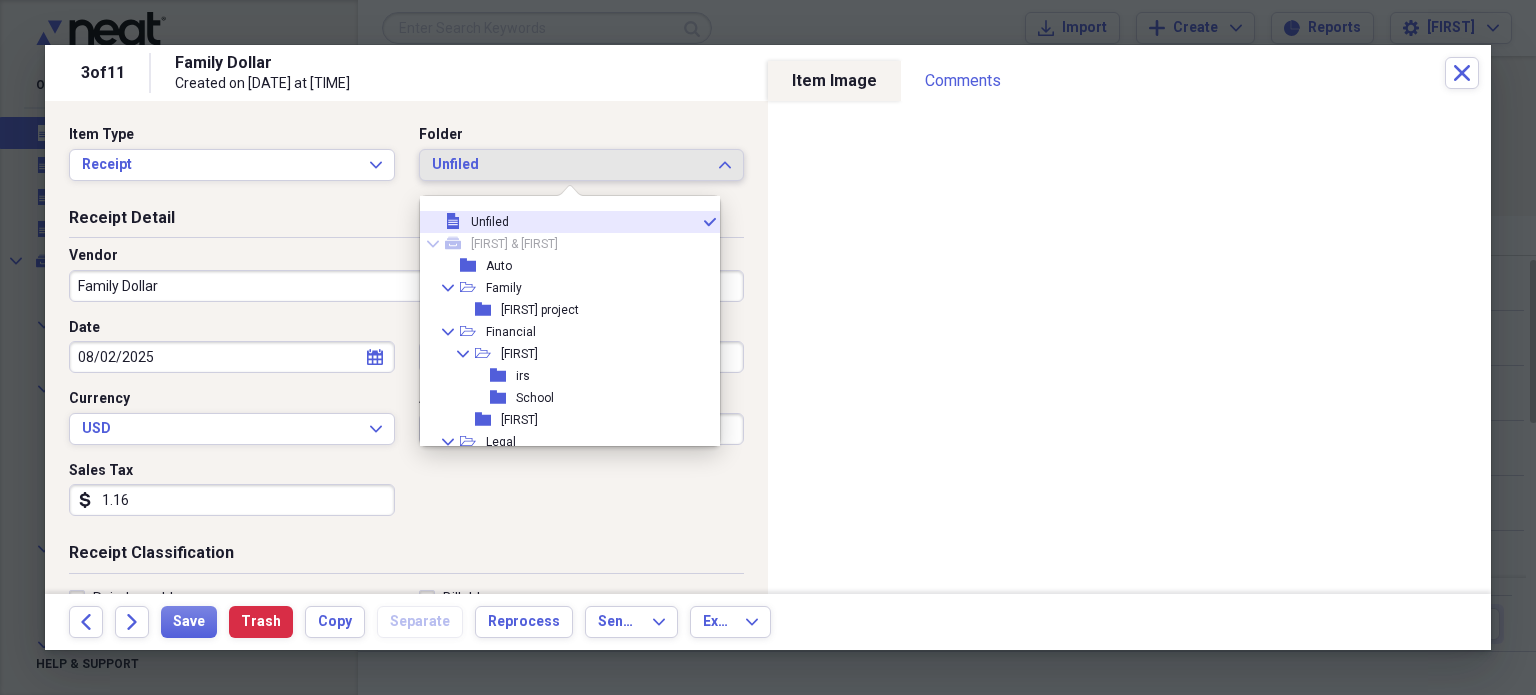 click on "Unfiled" at bounding box center (570, 165) 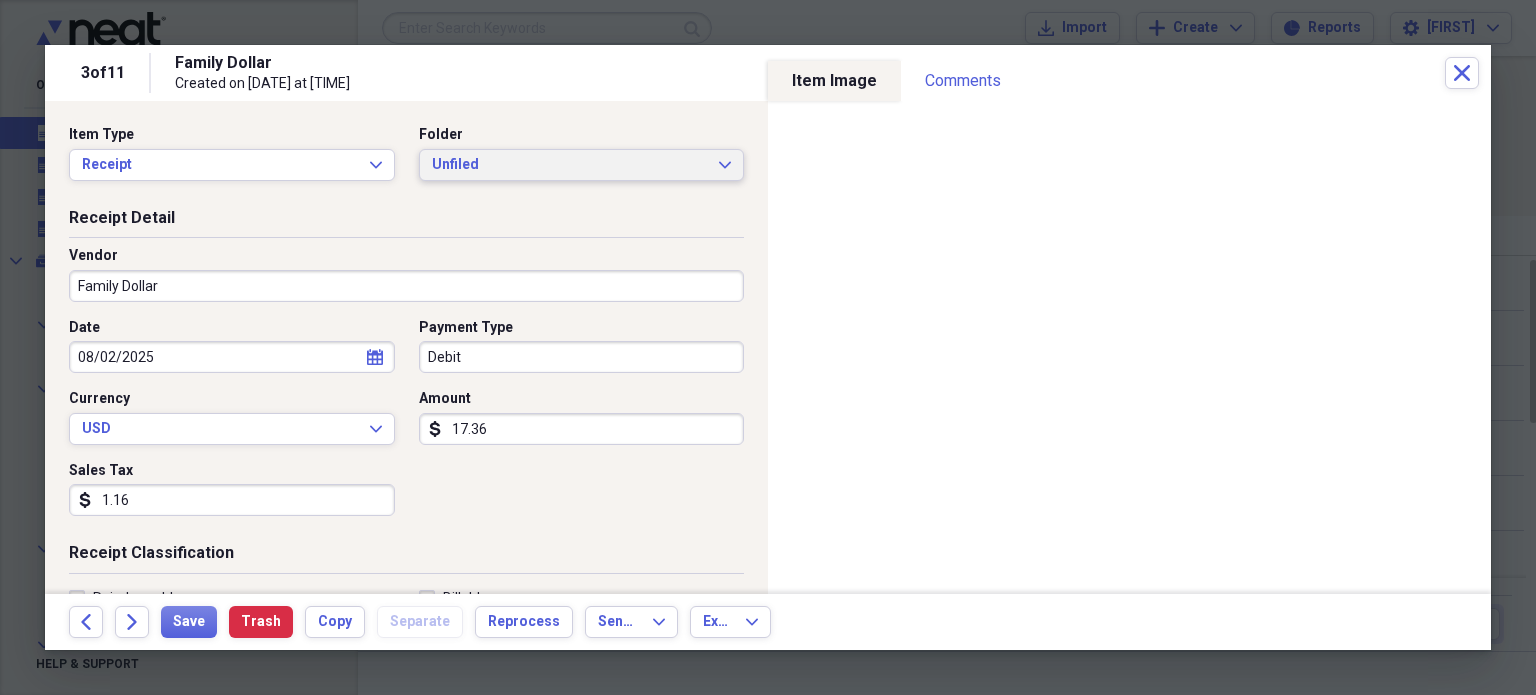click on "Unfiled Expand" at bounding box center (582, 165) 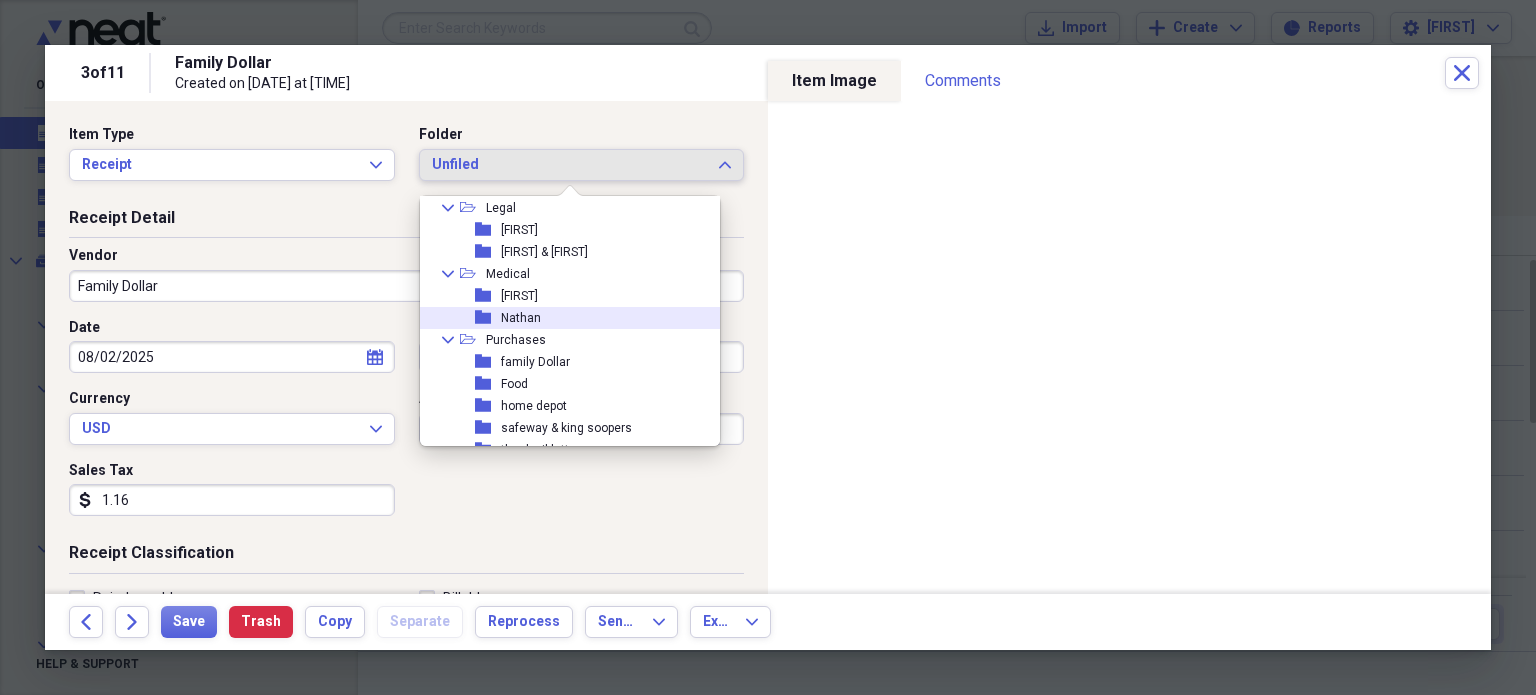 scroll, scrollTop: 235, scrollLeft: 0, axis: vertical 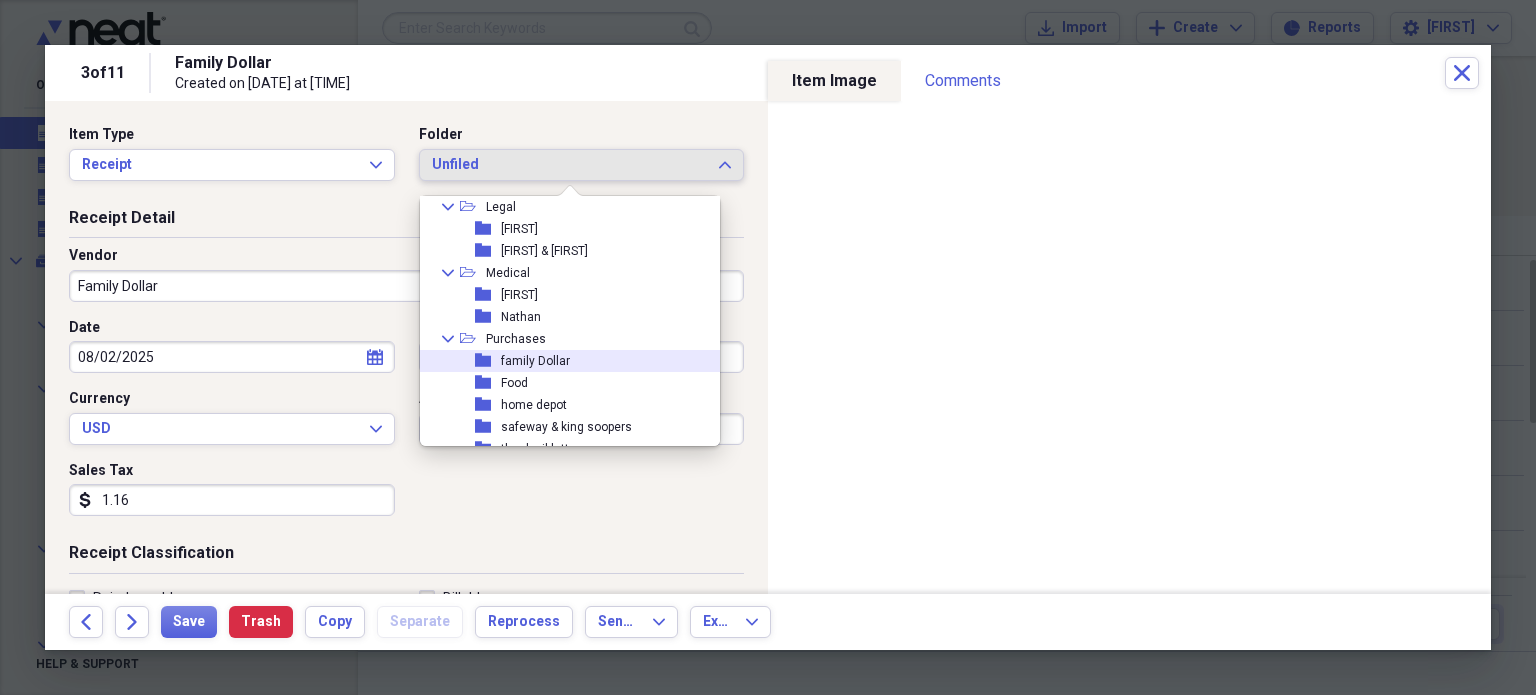 click on "family Dollar" at bounding box center (535, 361) 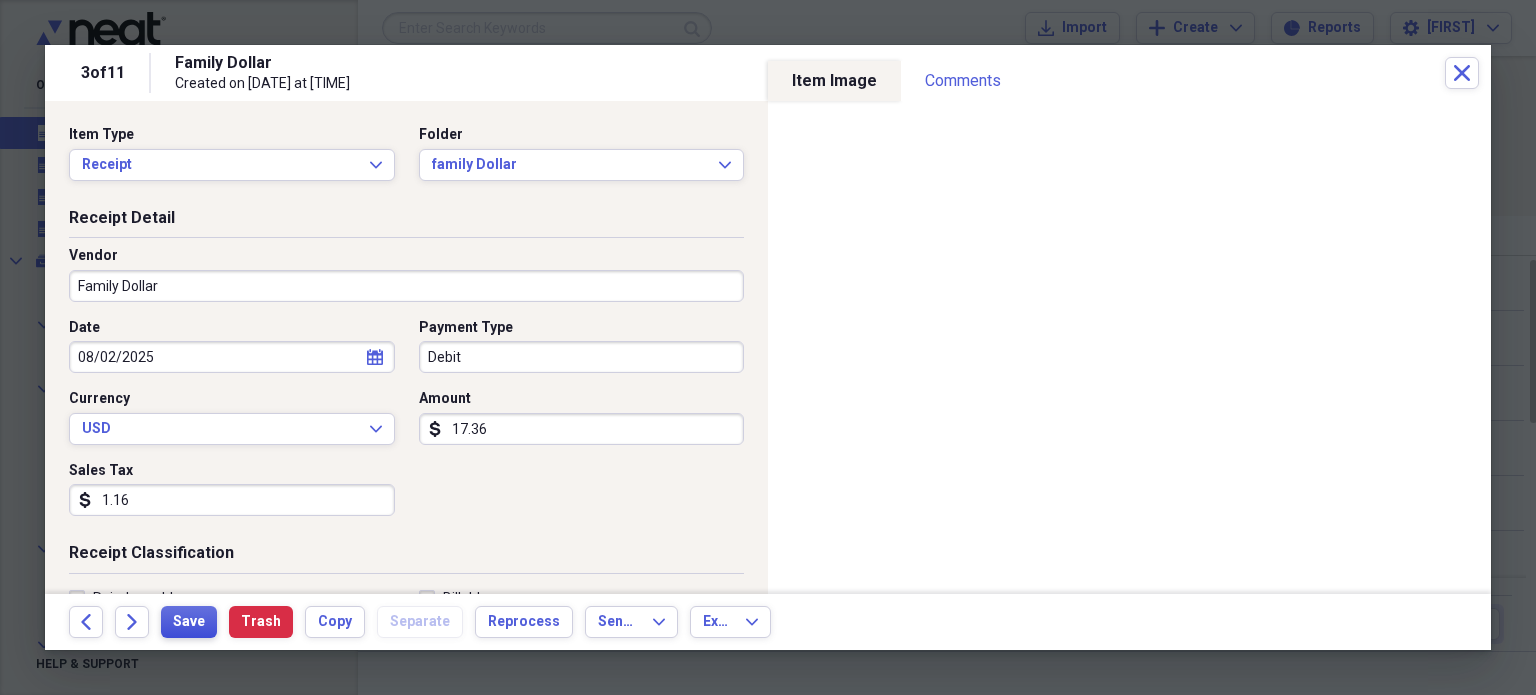 click on "Save" at bounding box center (189, 622) 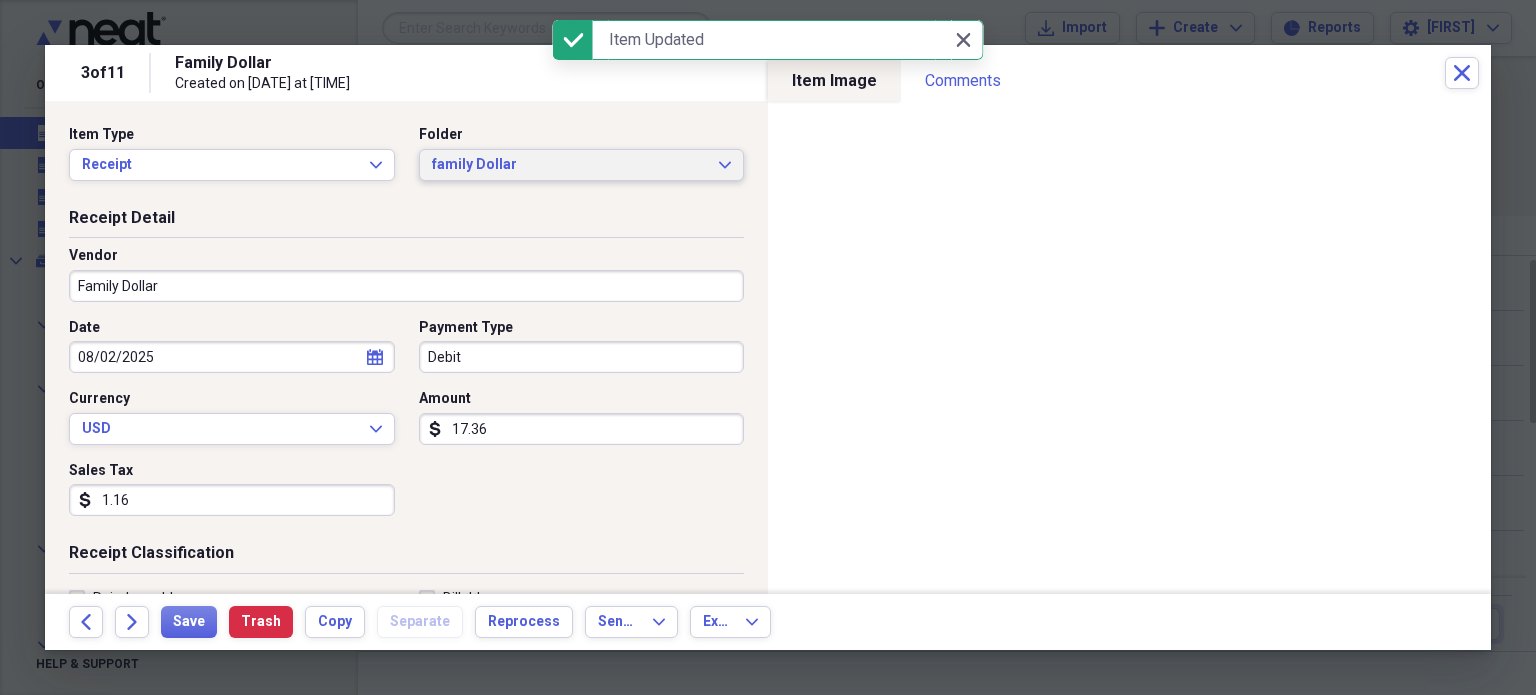 click on "family Dollar" at bounding box center (570, 165) 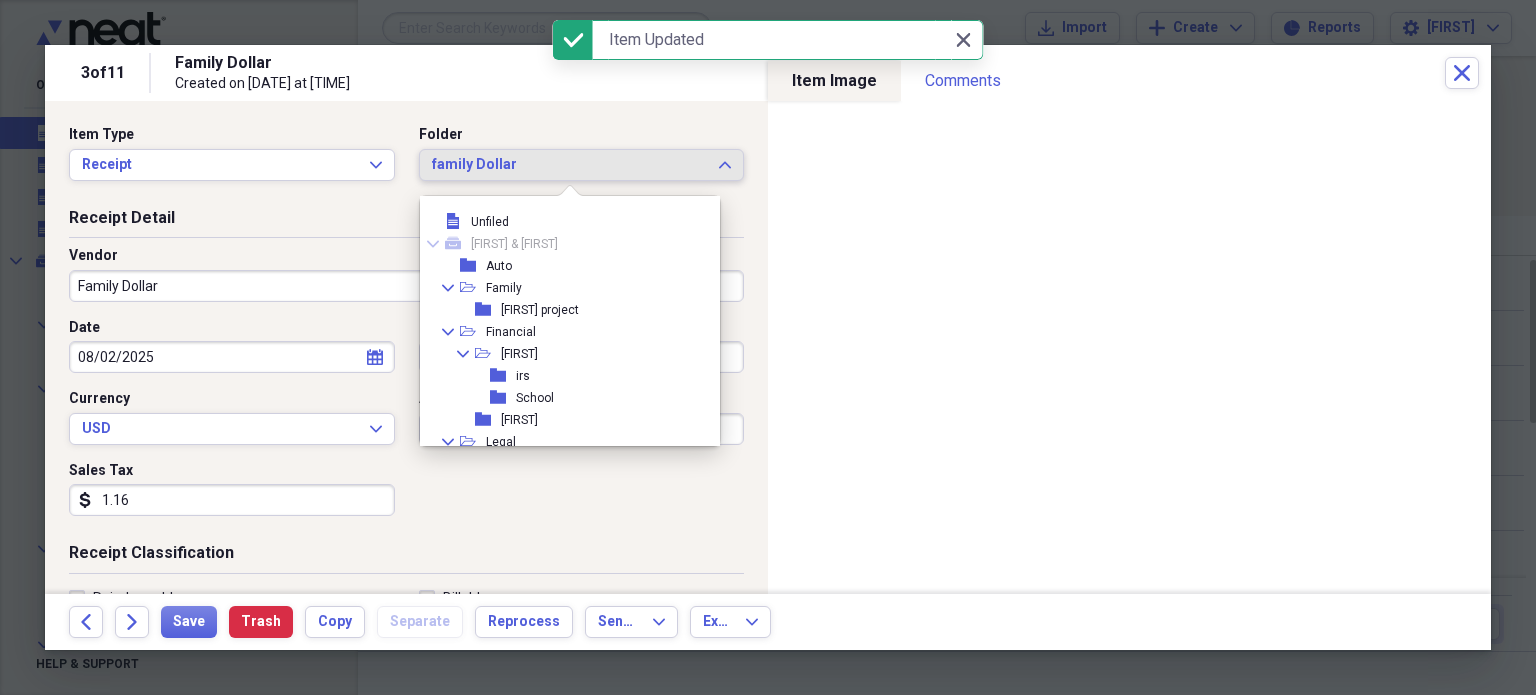 scroll, scrollTop: 275, scrollLeft: 0, axis: vertical 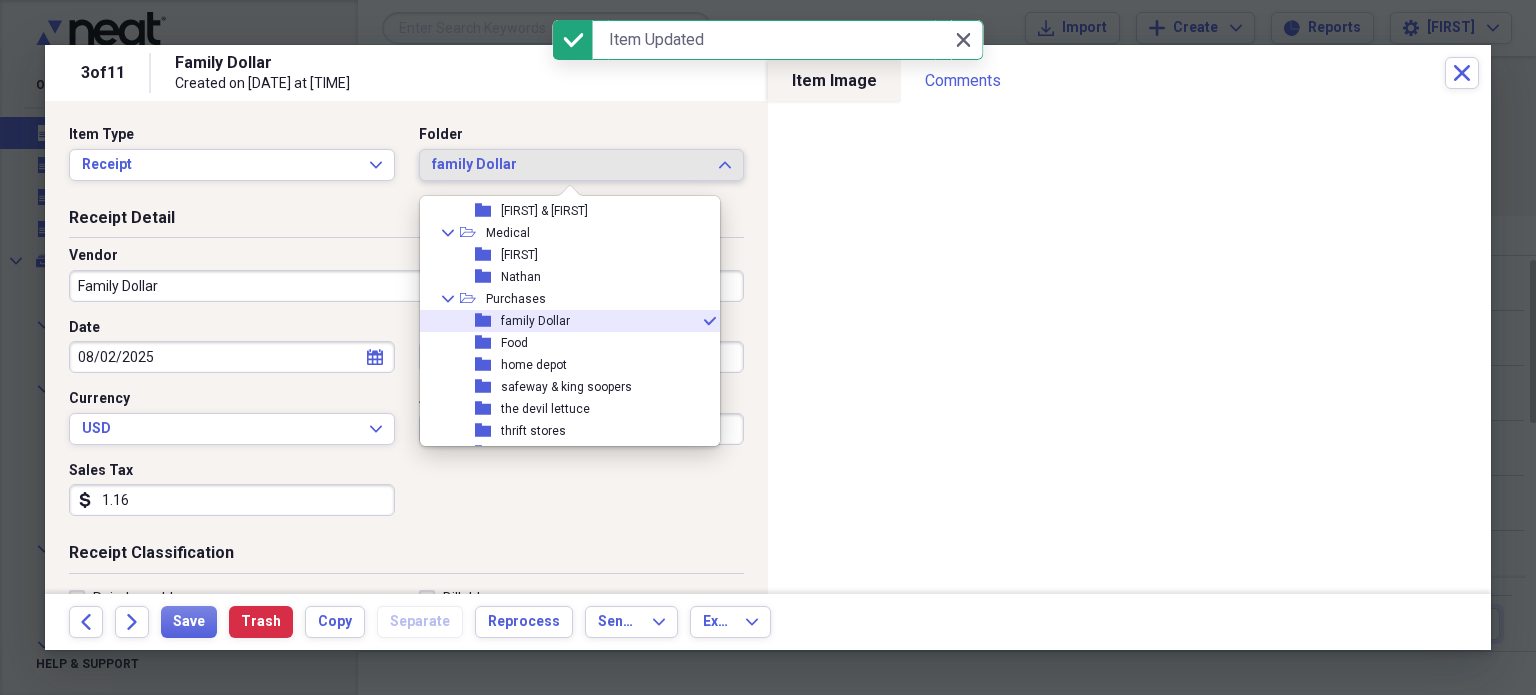 click on "family Dollar" at bounding box center (570, 165) 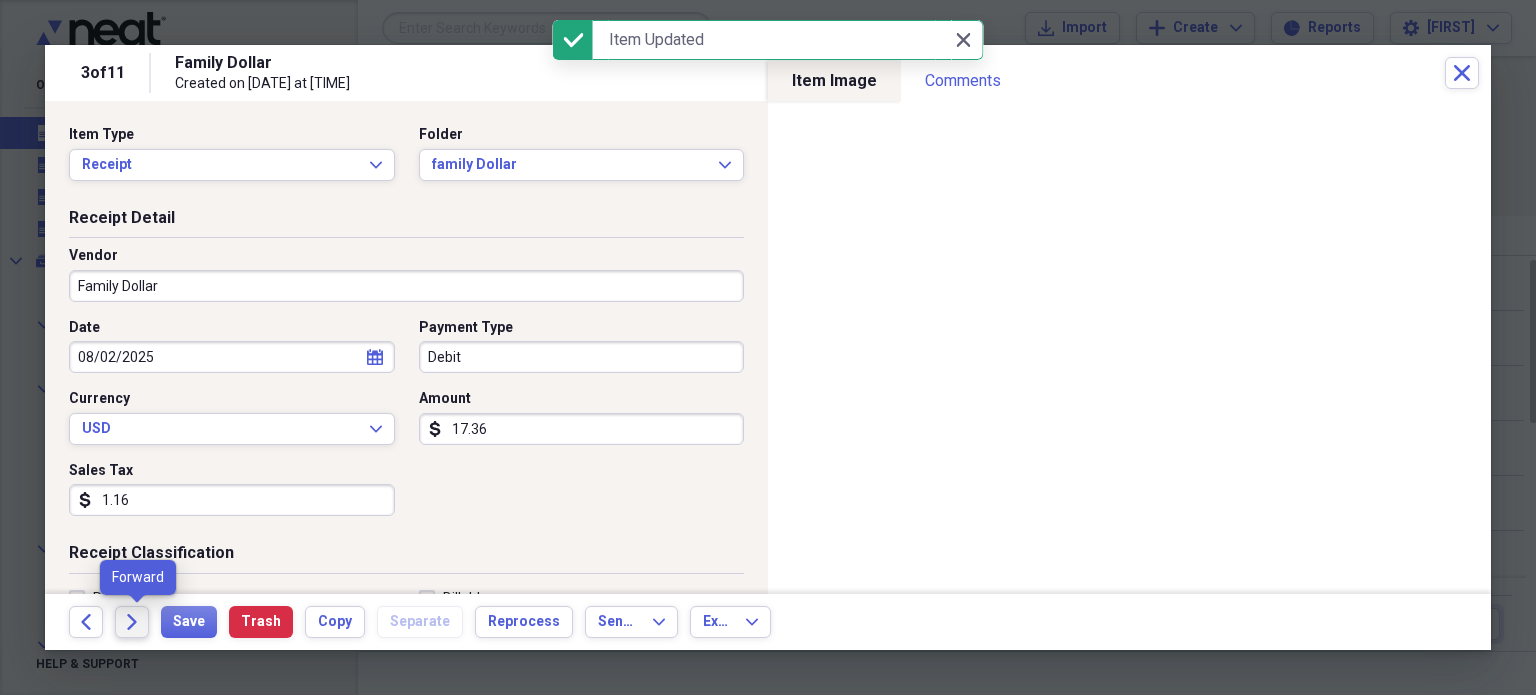 click on "Forward" 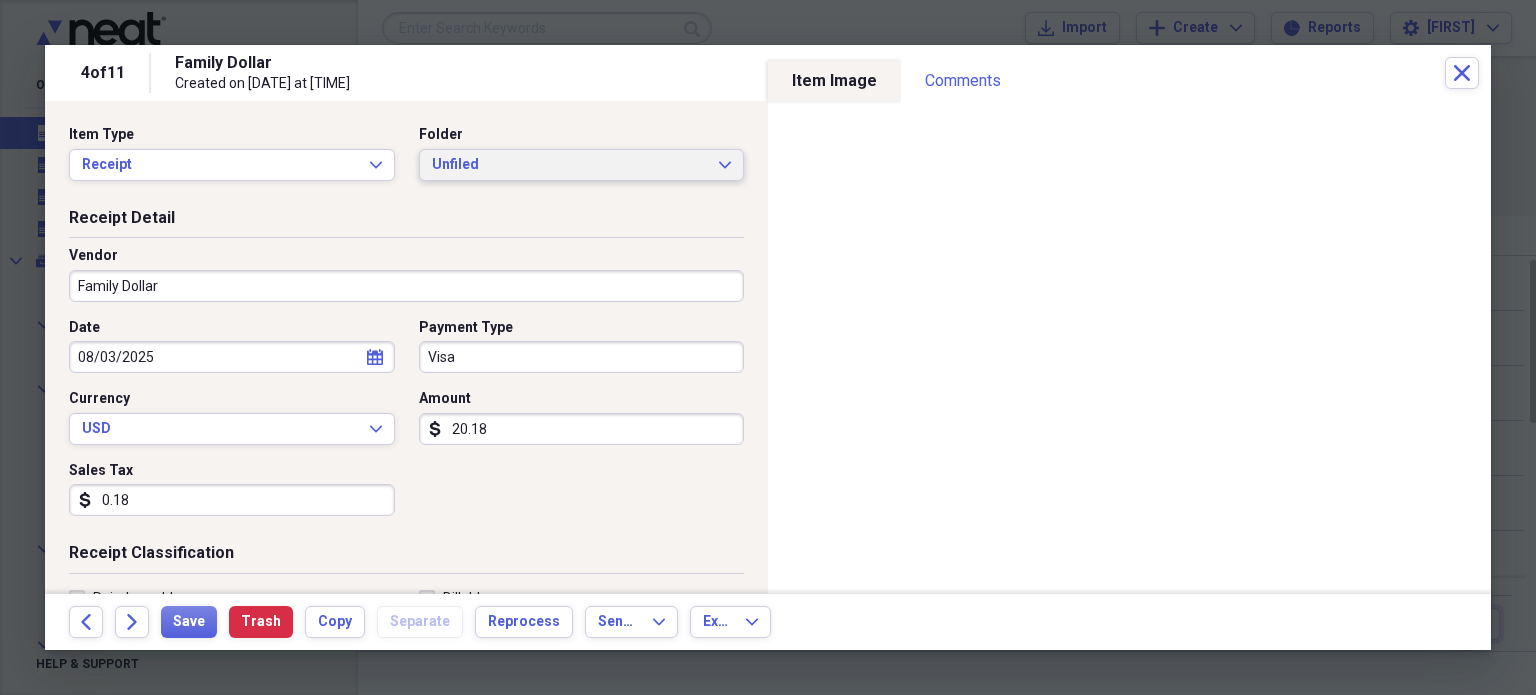 click on "Unfiled Expand" at bounding box center (582, 165) 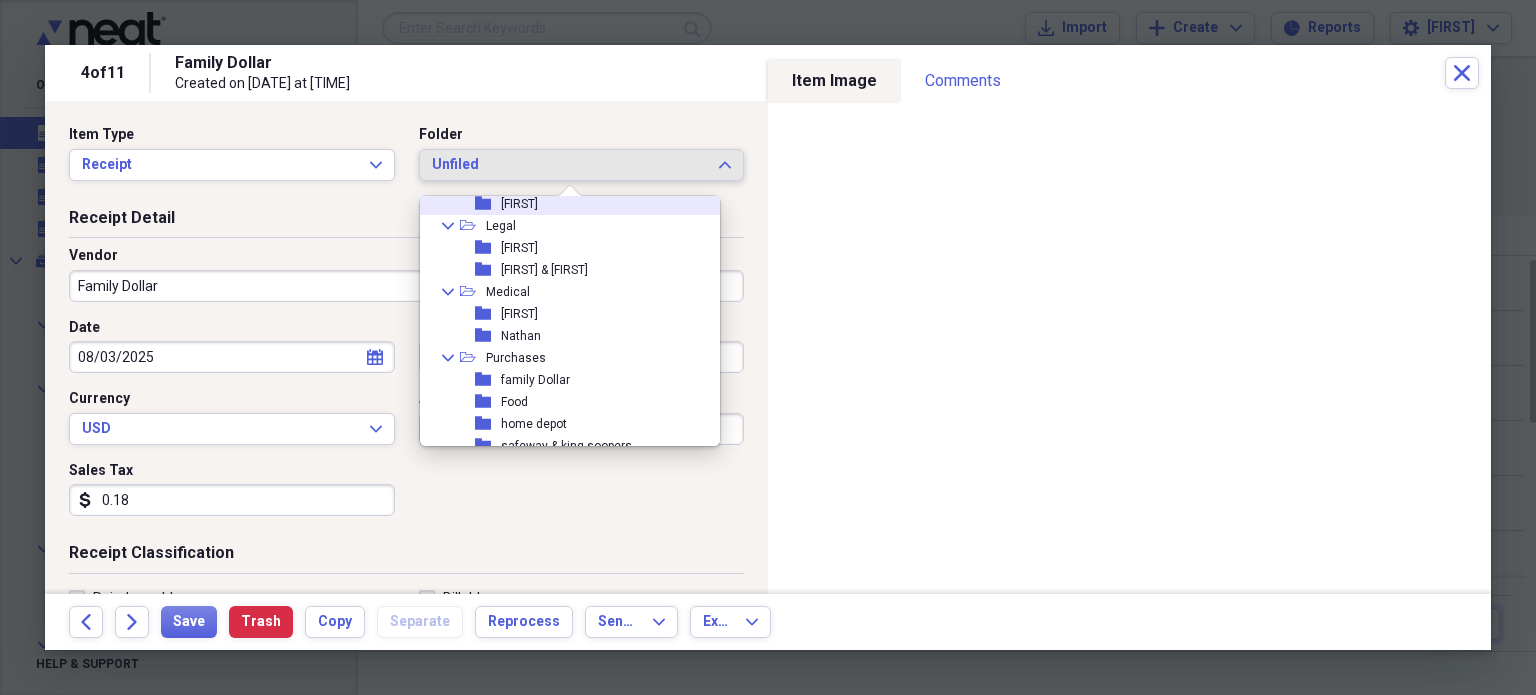 scroll, scrollTop: 224, scrollLeft: 0, axis: vertical 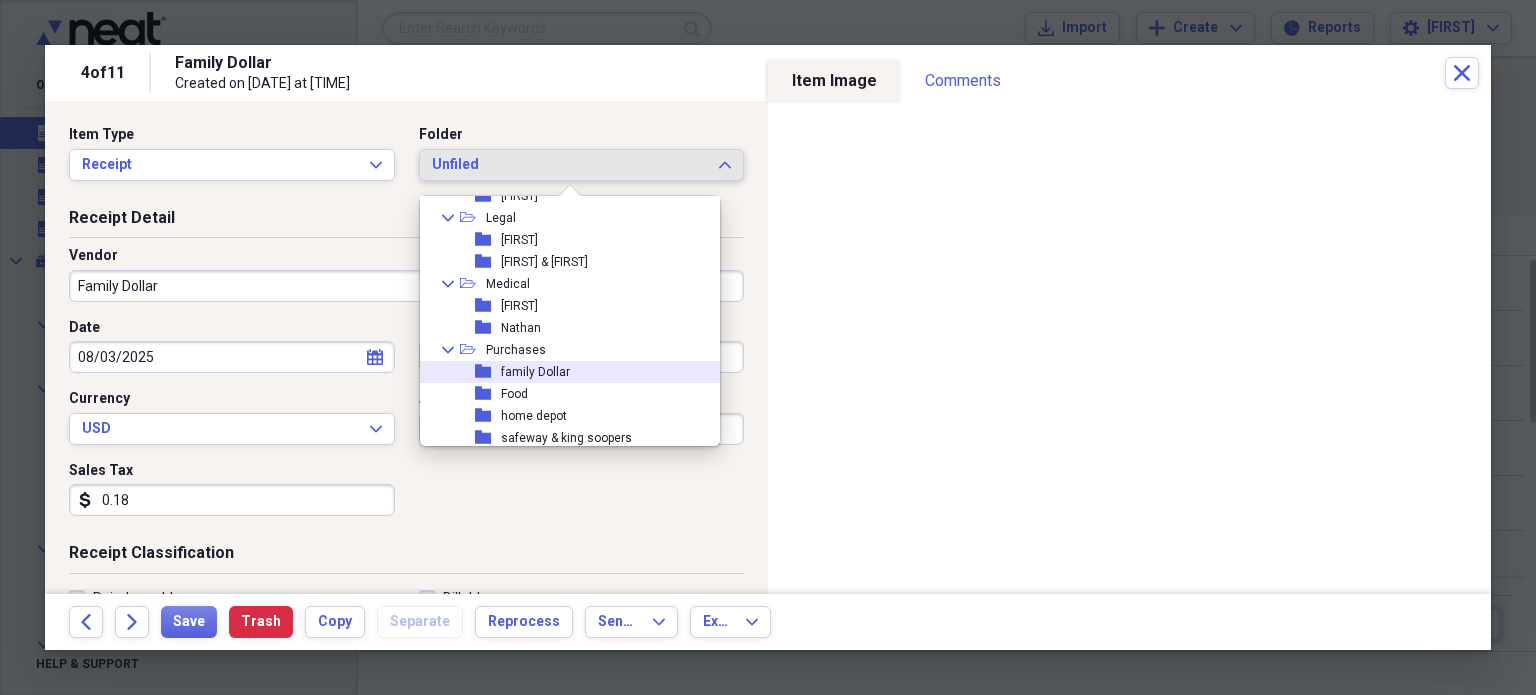 click on "folder family Dollar" at bounding box center [562, 372] 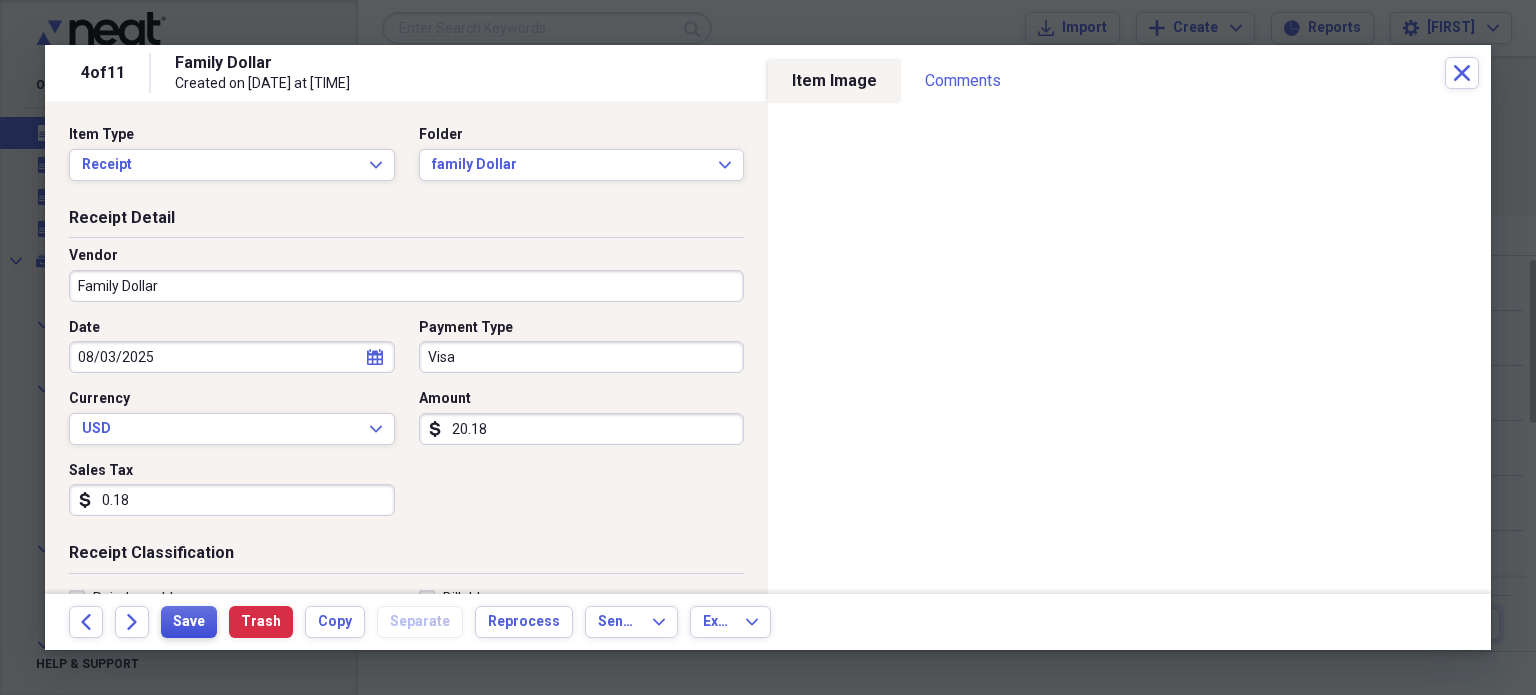 click on "Save" at bounding box center (189, 622) 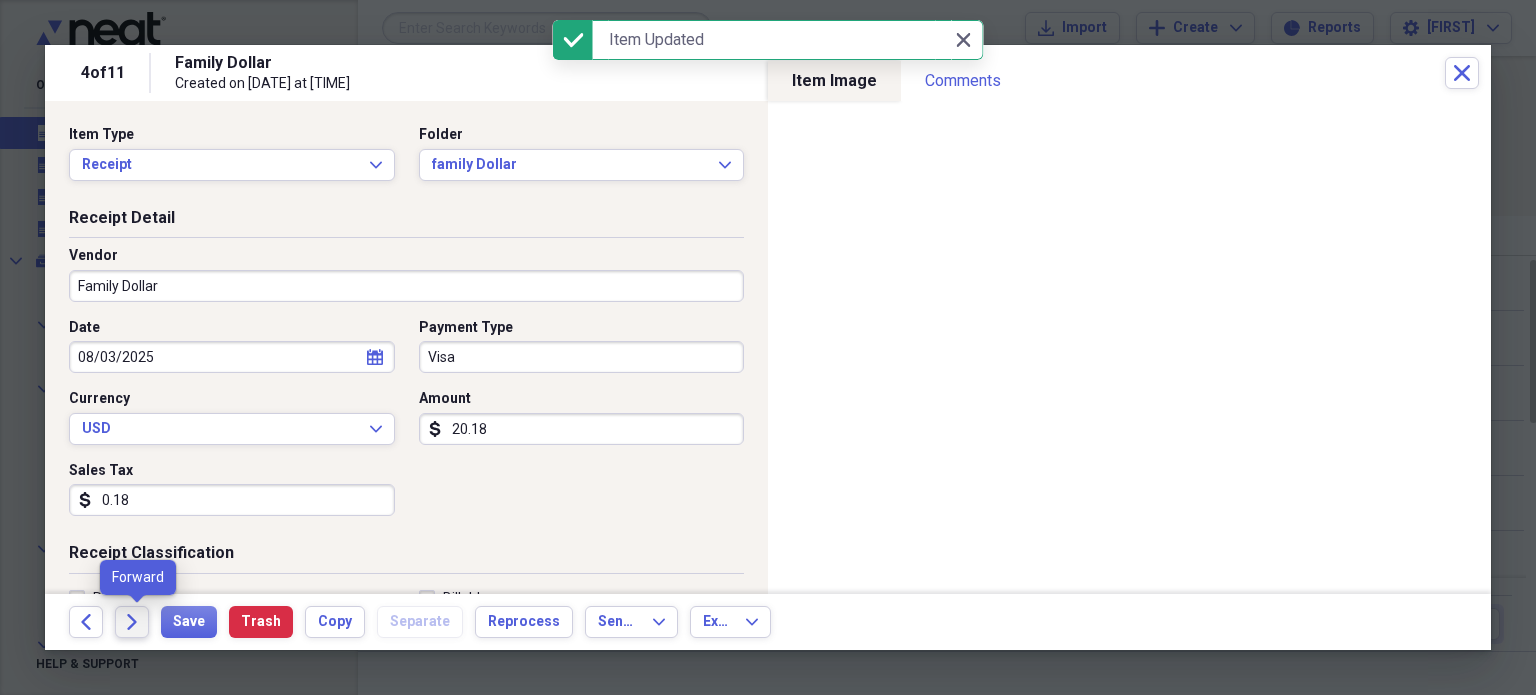 click on "Forward" 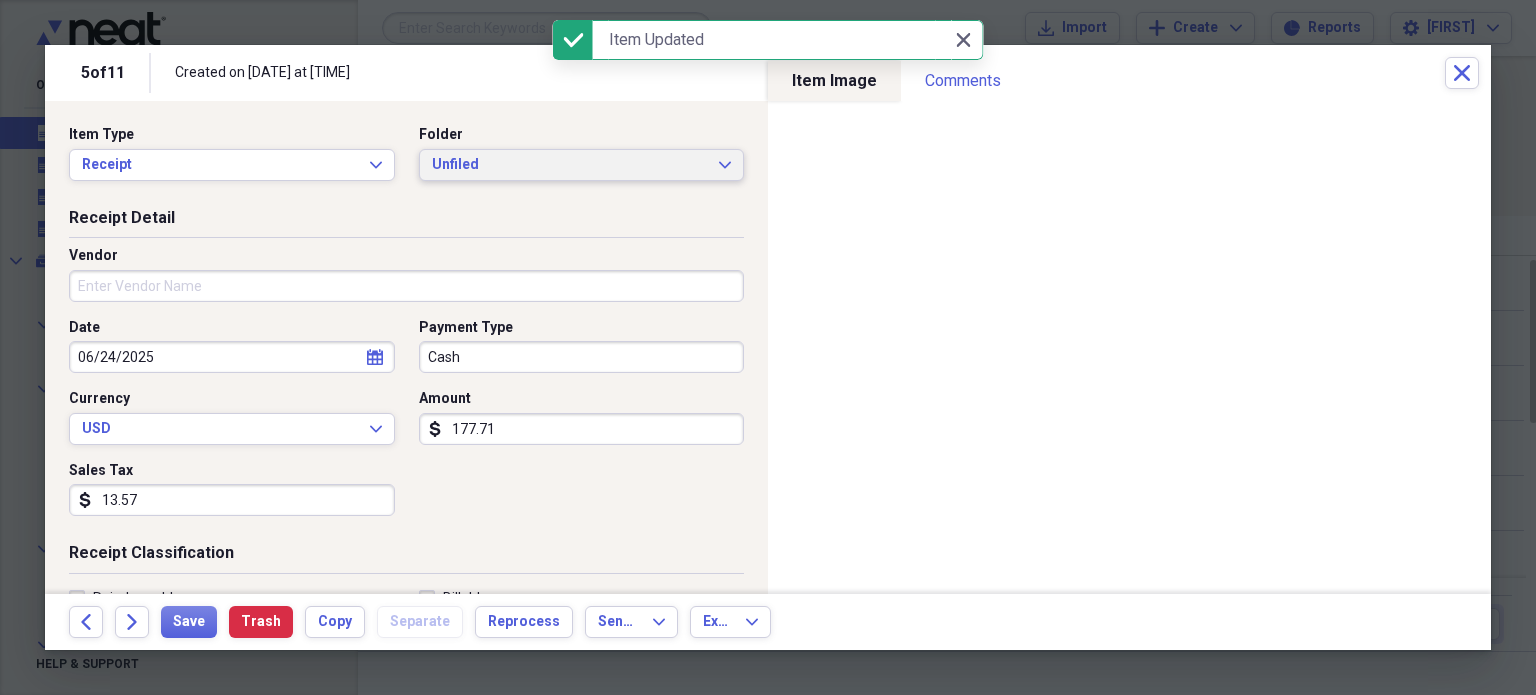 click on "Unfiled" at bounding box center (570, 165) 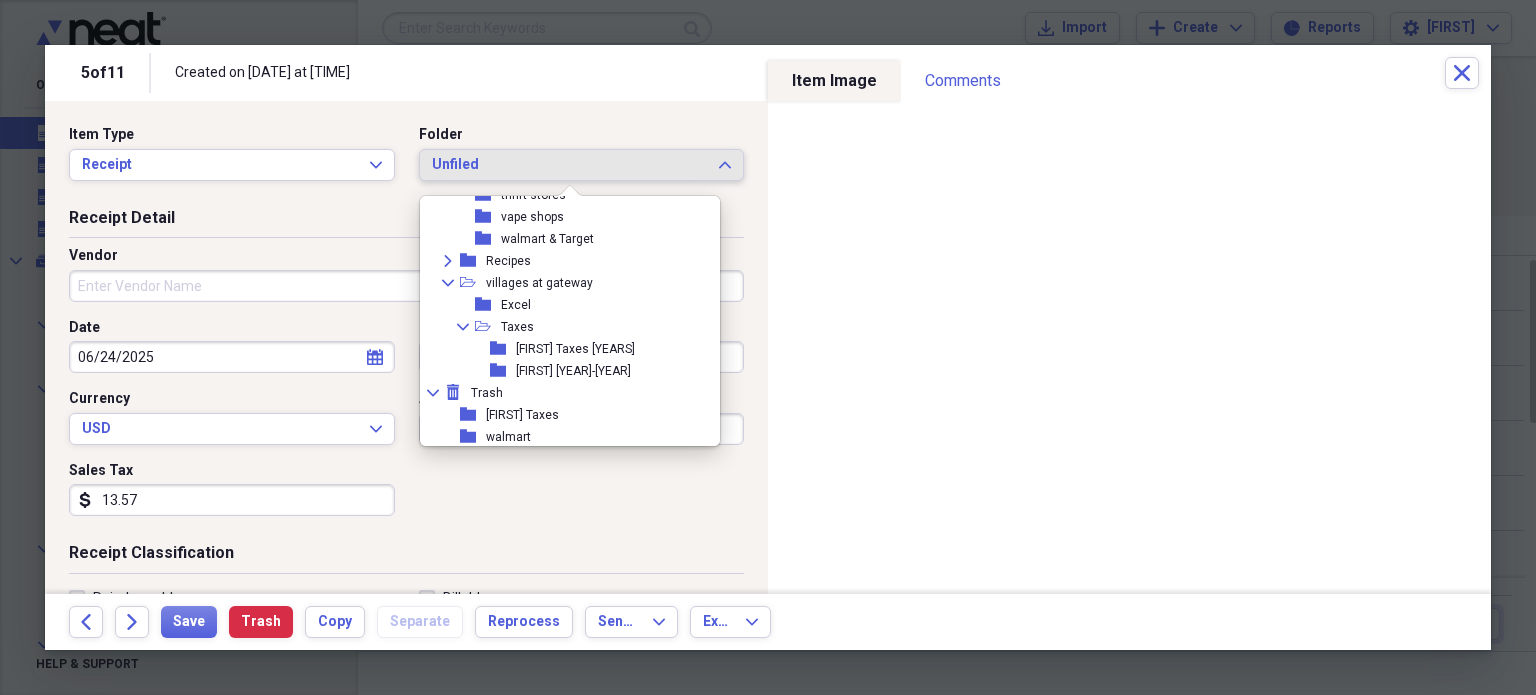 scroll, scrollTop: 512, scrollLeft: 0, axis: vertical 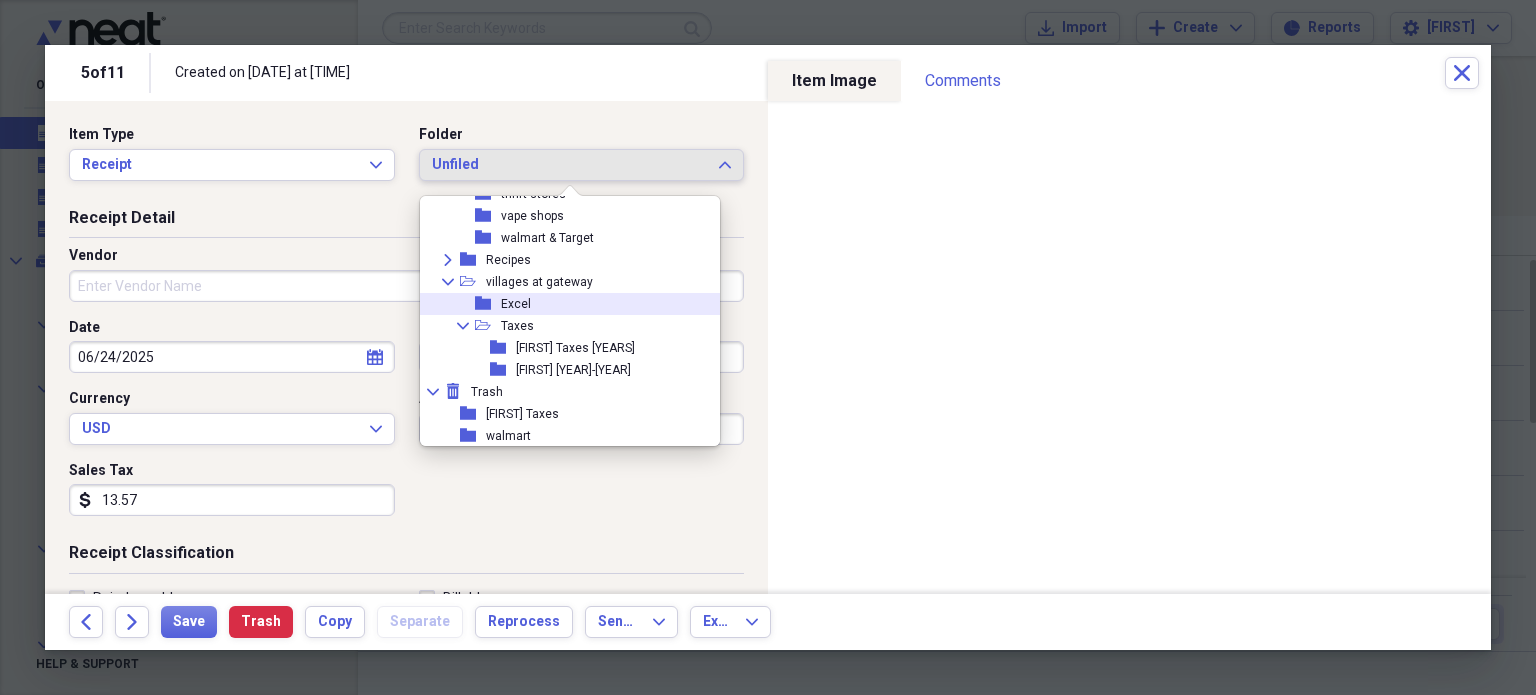 click on "folder Excel" at bounding box center [562, 304] 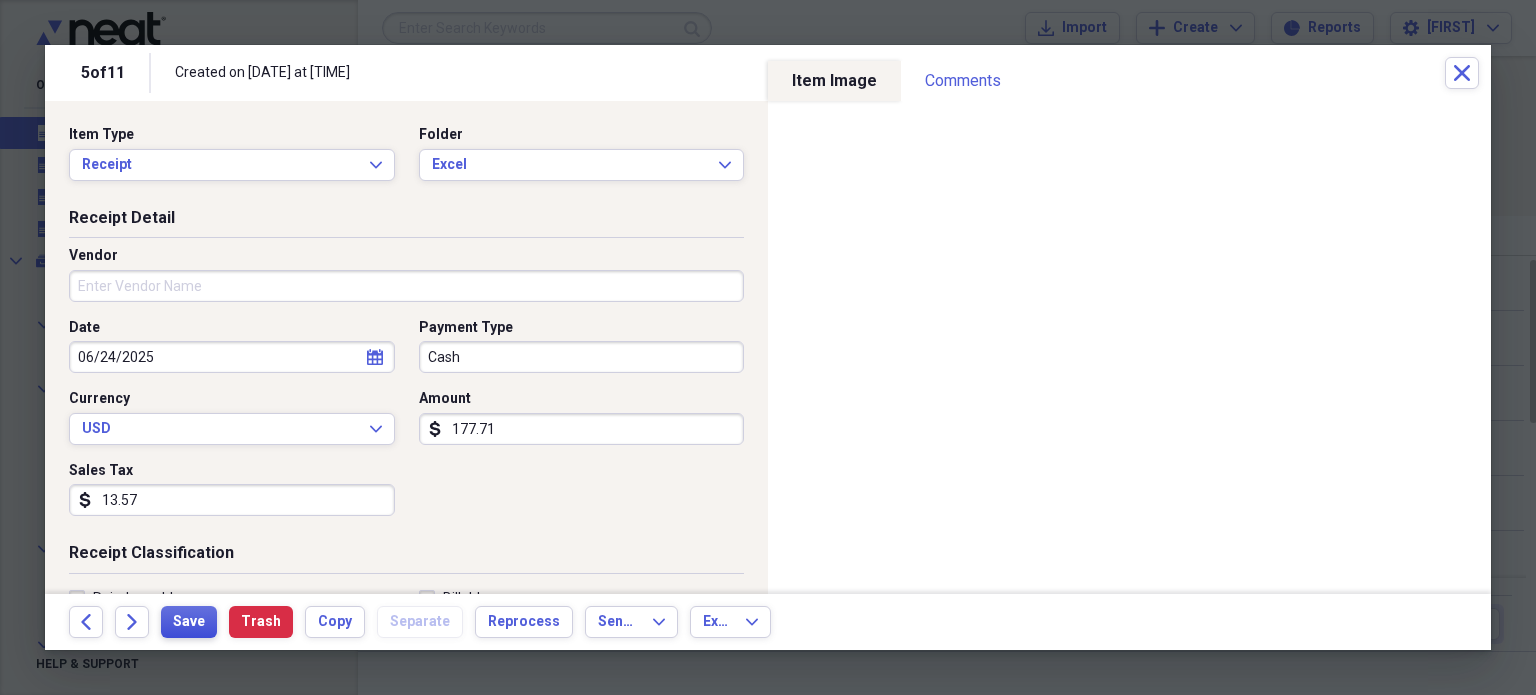 click on "Save" at bounding box center [189, 622] 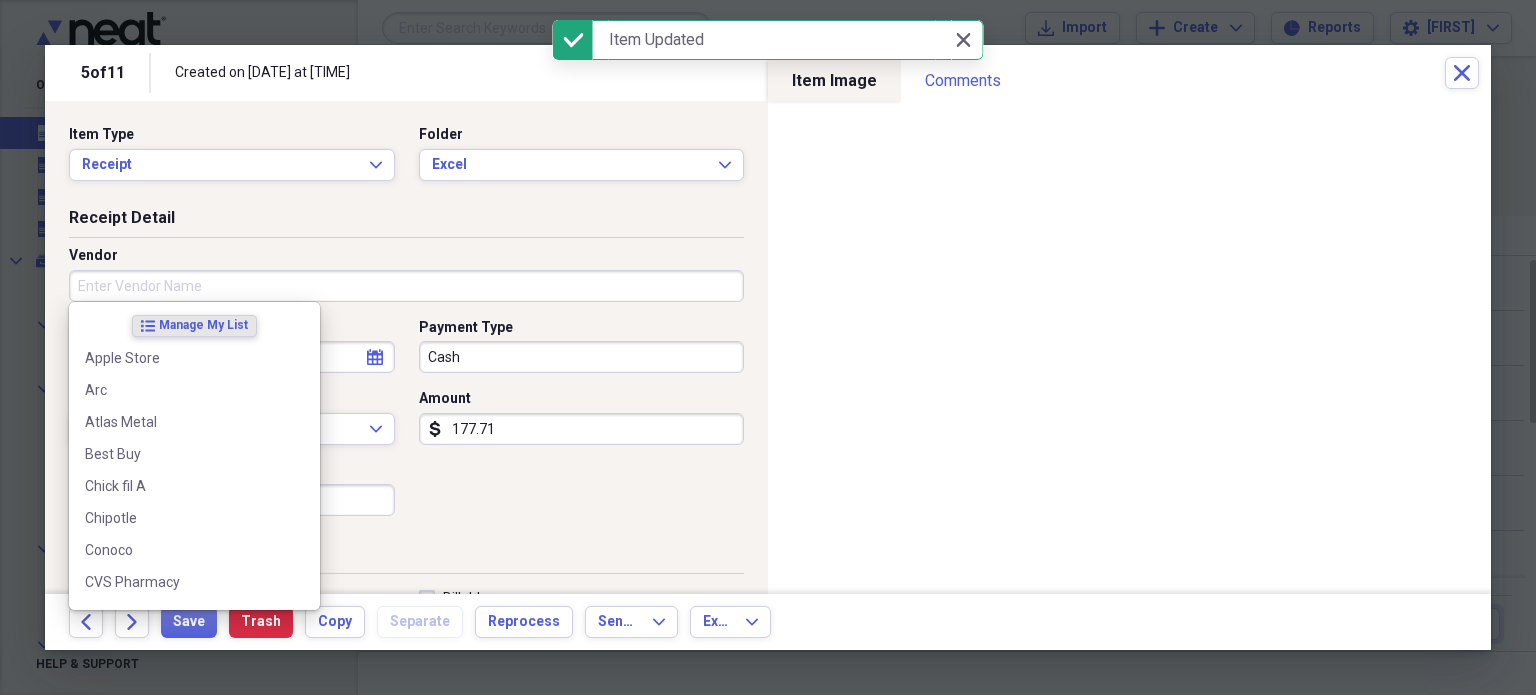 click on "Vendor" at bounding box center (406, 286) 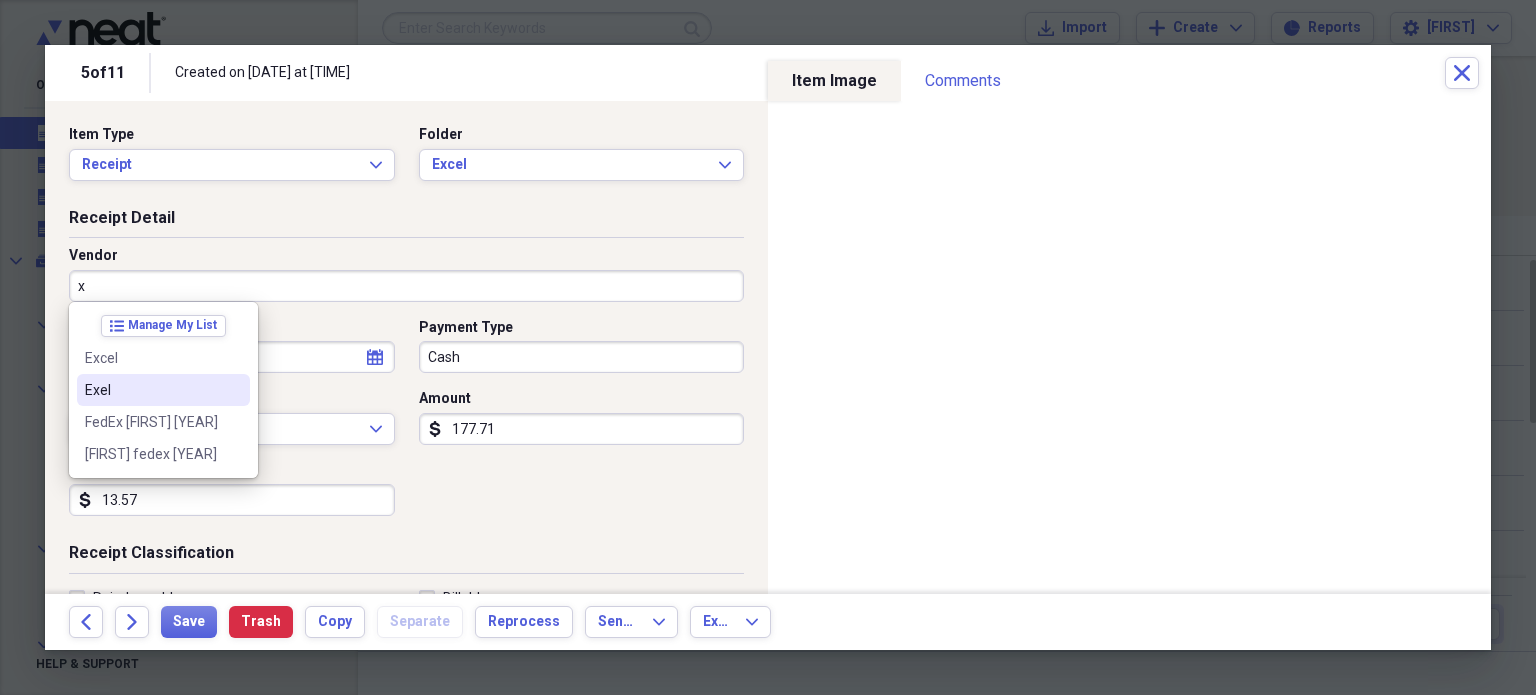 click on "Exel" at bounding box center [151, 390] 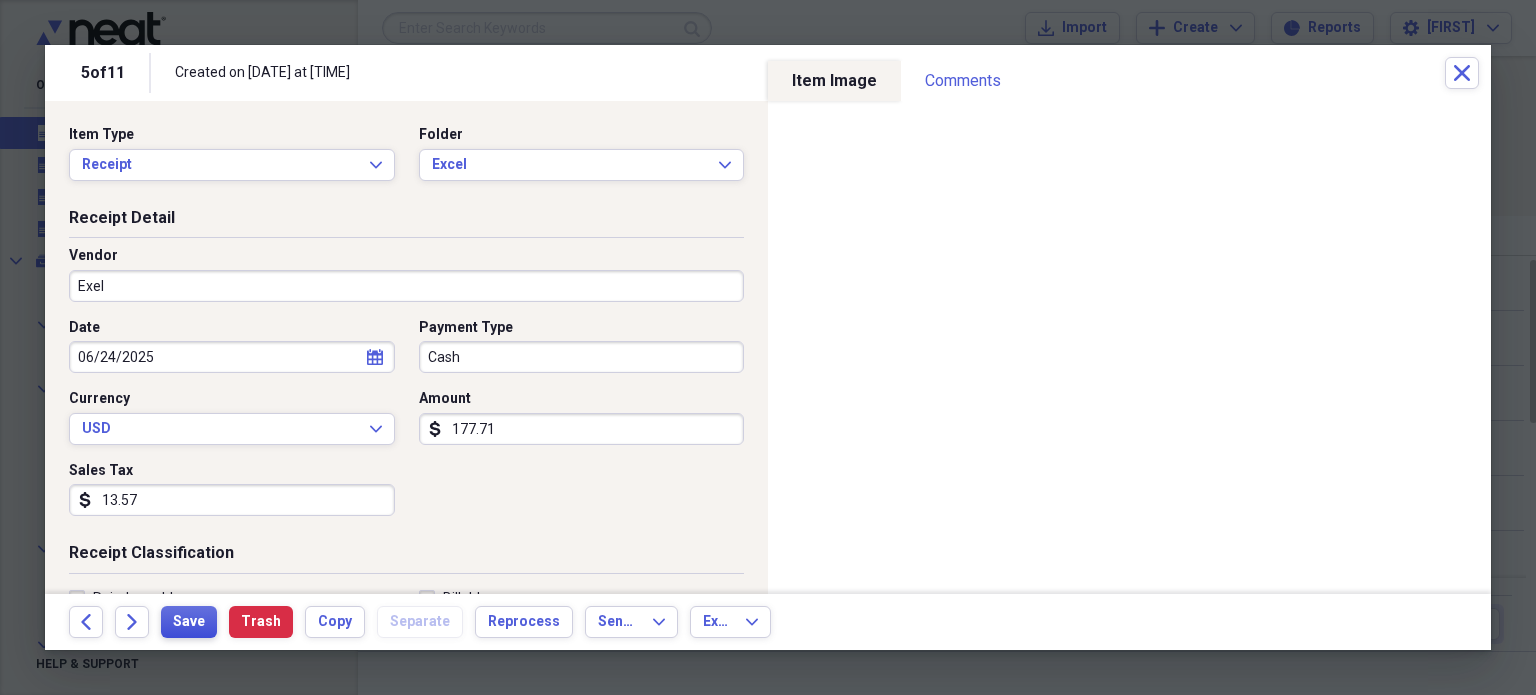click on "Save" at bounding box center (189, 622) 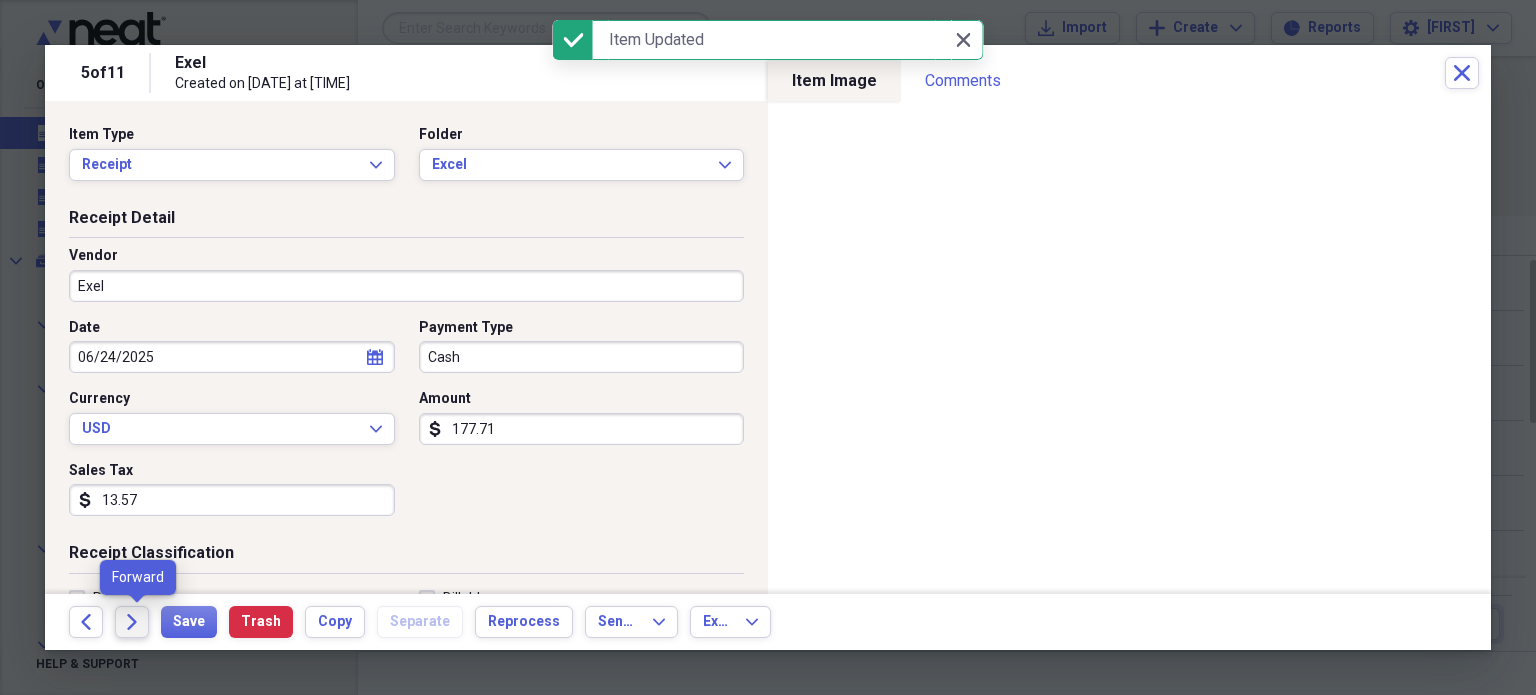 click on "Forward" at bounding box center (132, 622) 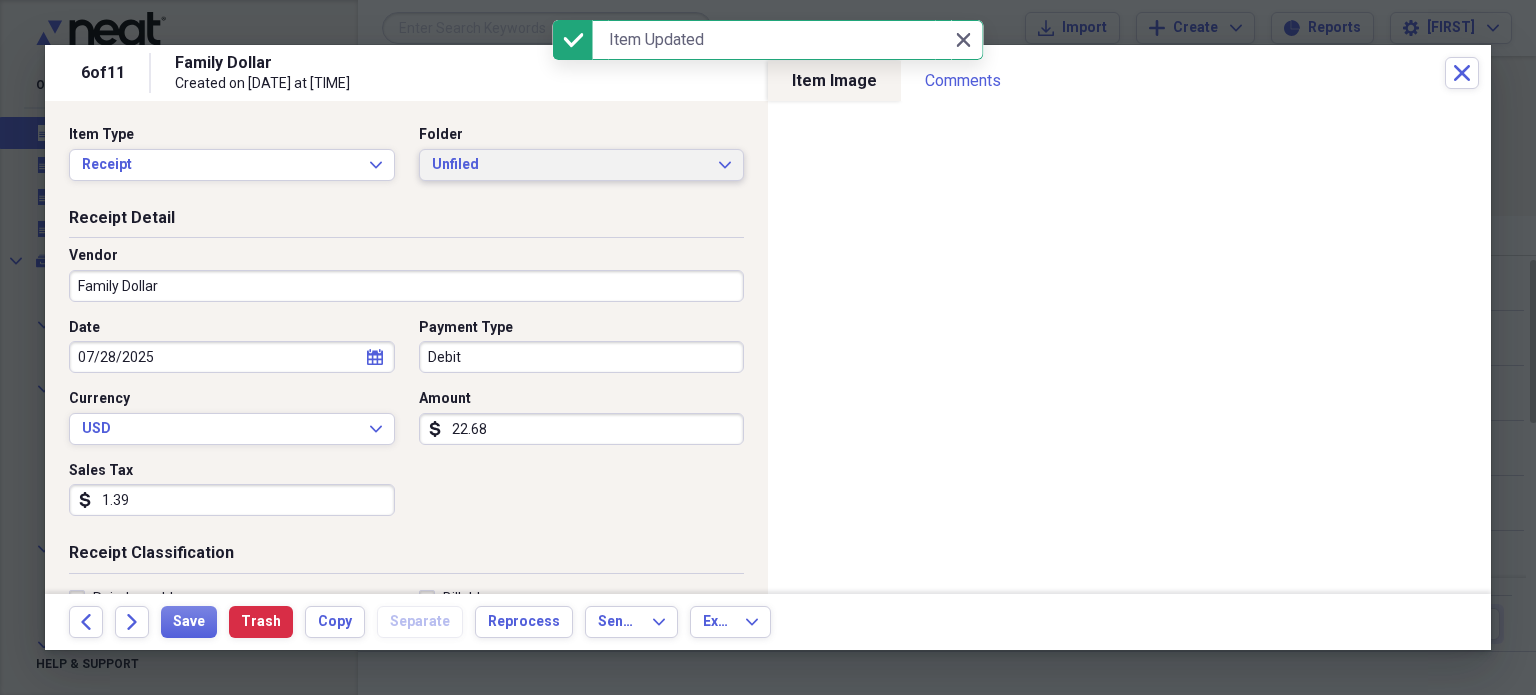 click on "Unfiled" at bounding box center [570, 165] 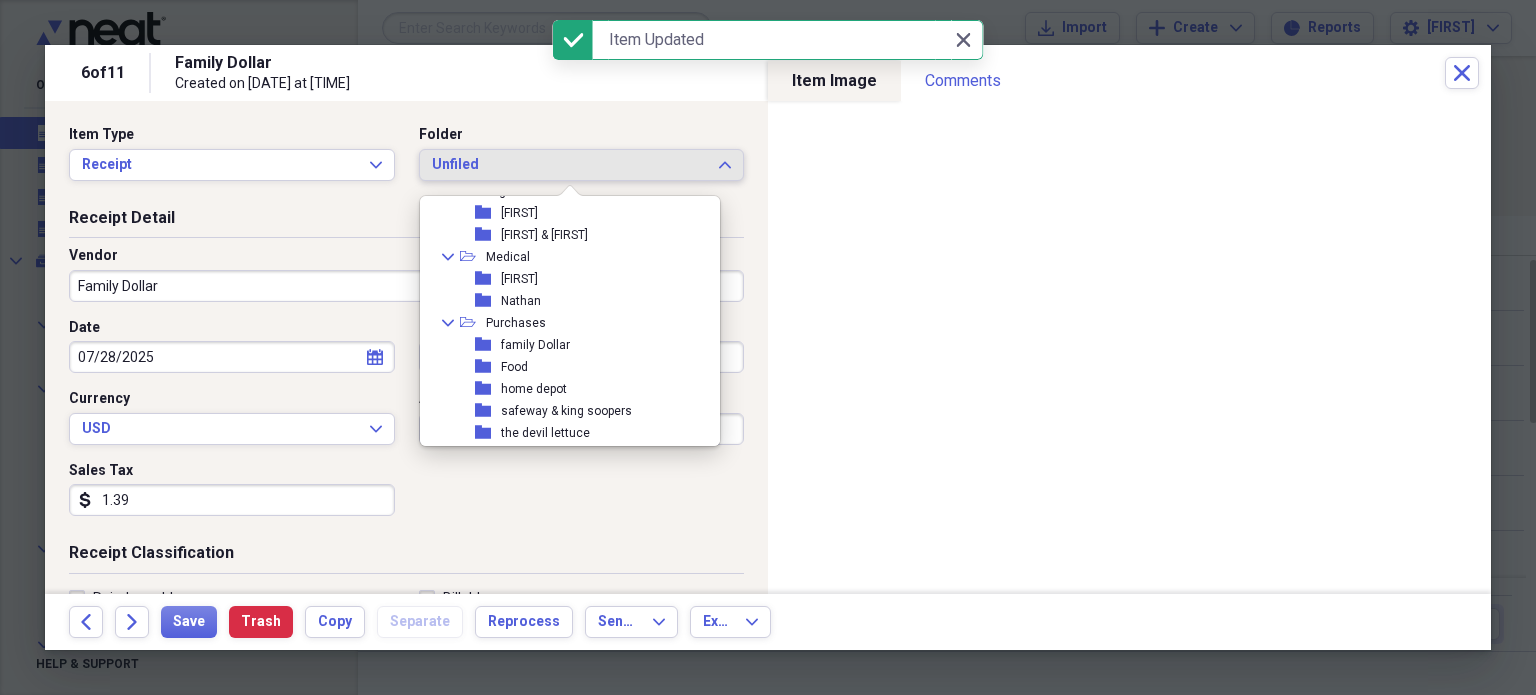 scroll, scrollTop: 252, scrollLeft: 0, axis: vertical 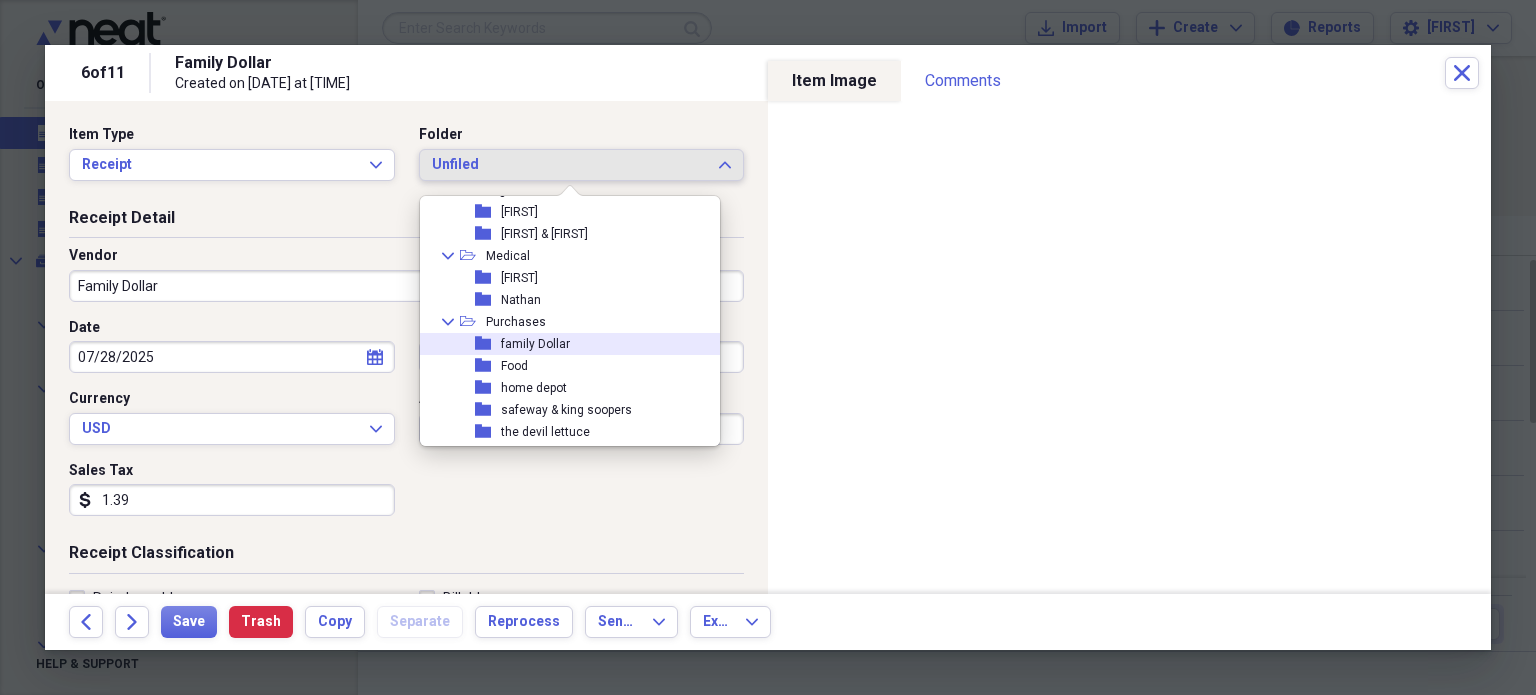 click on "folder family Dollar" at bounding box center (562, 344) 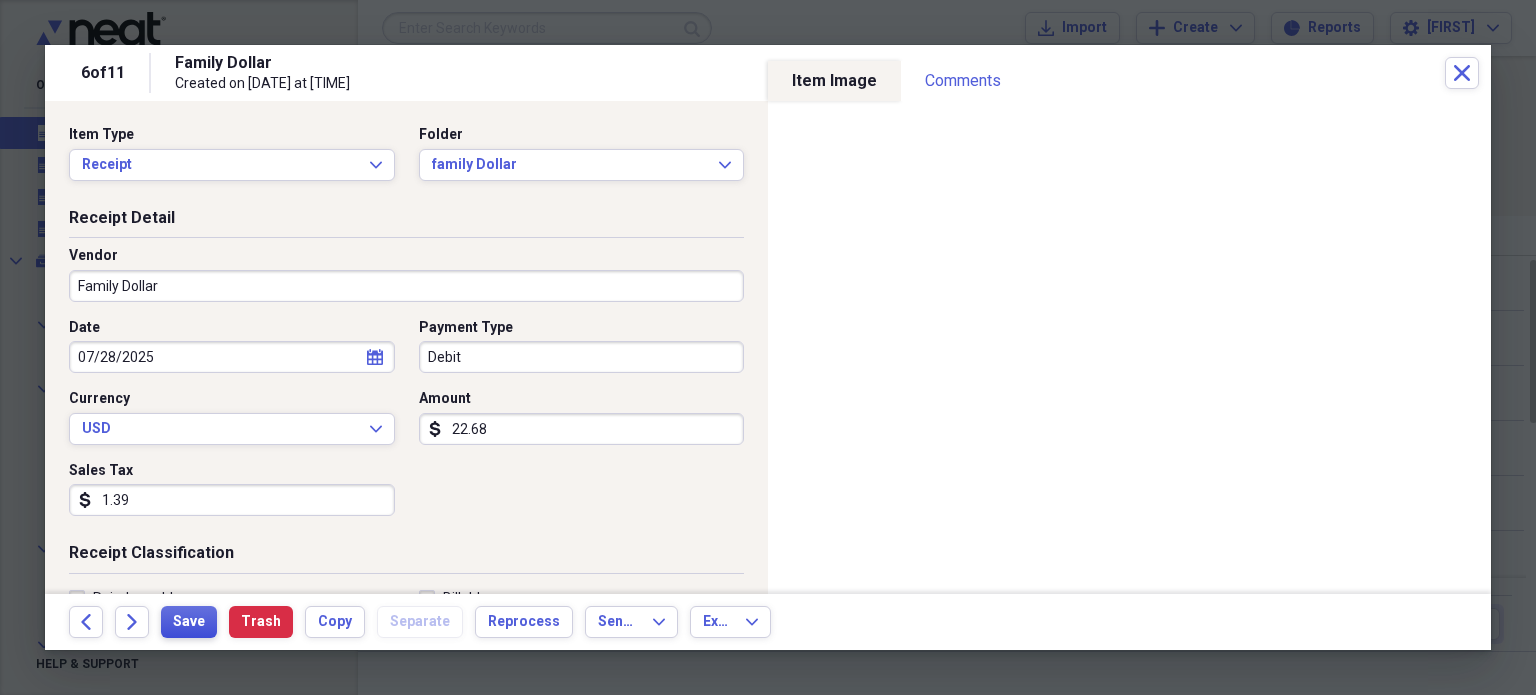 click on "Save" at bounding box center [189, 622] 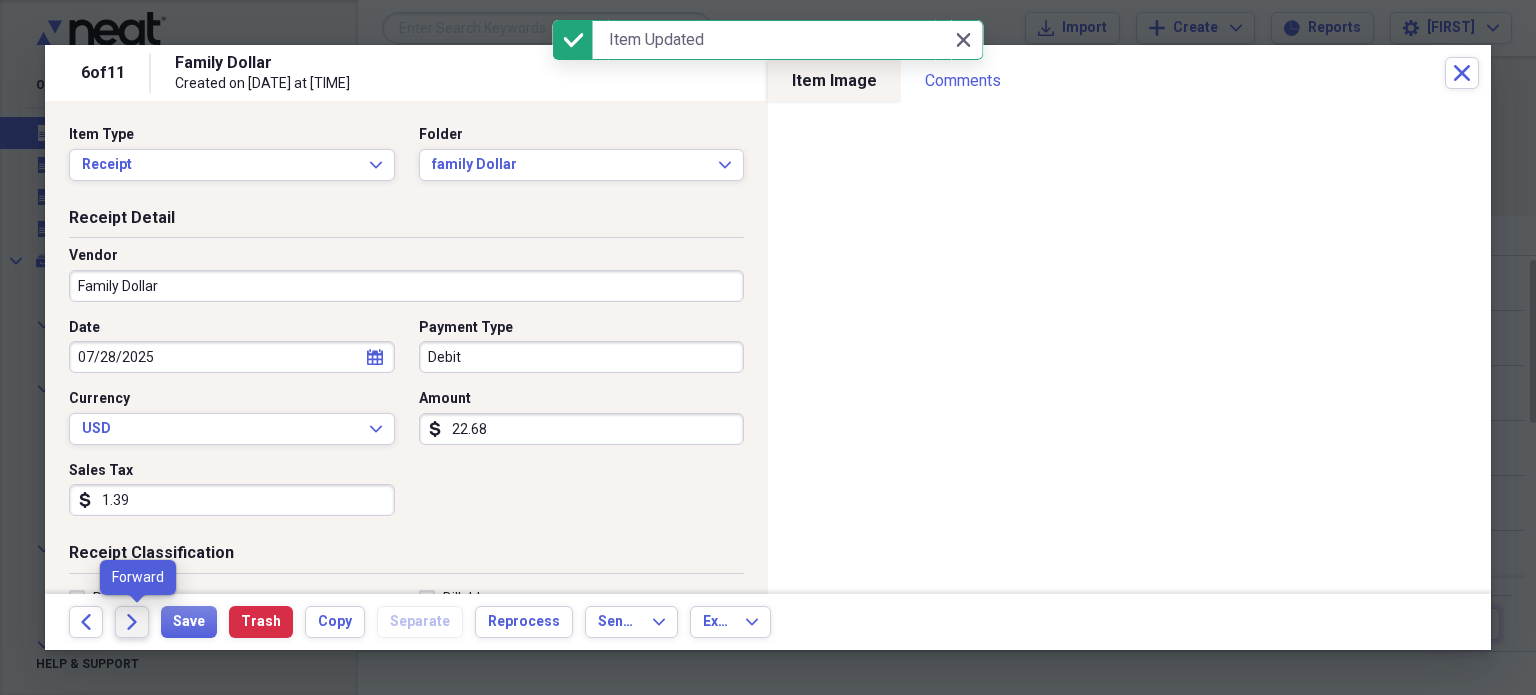 click on "Forward" 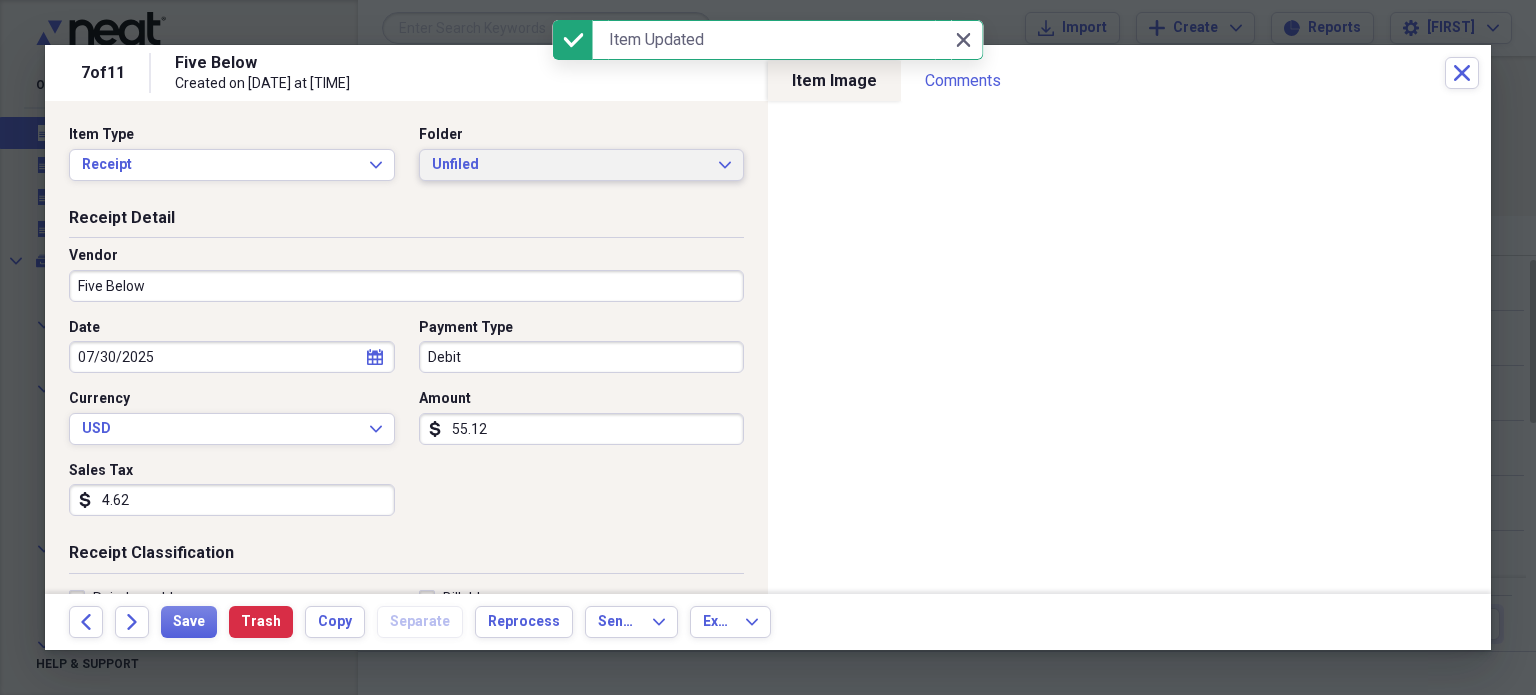 click on "Unfiled" at bounding box center [570, 165] 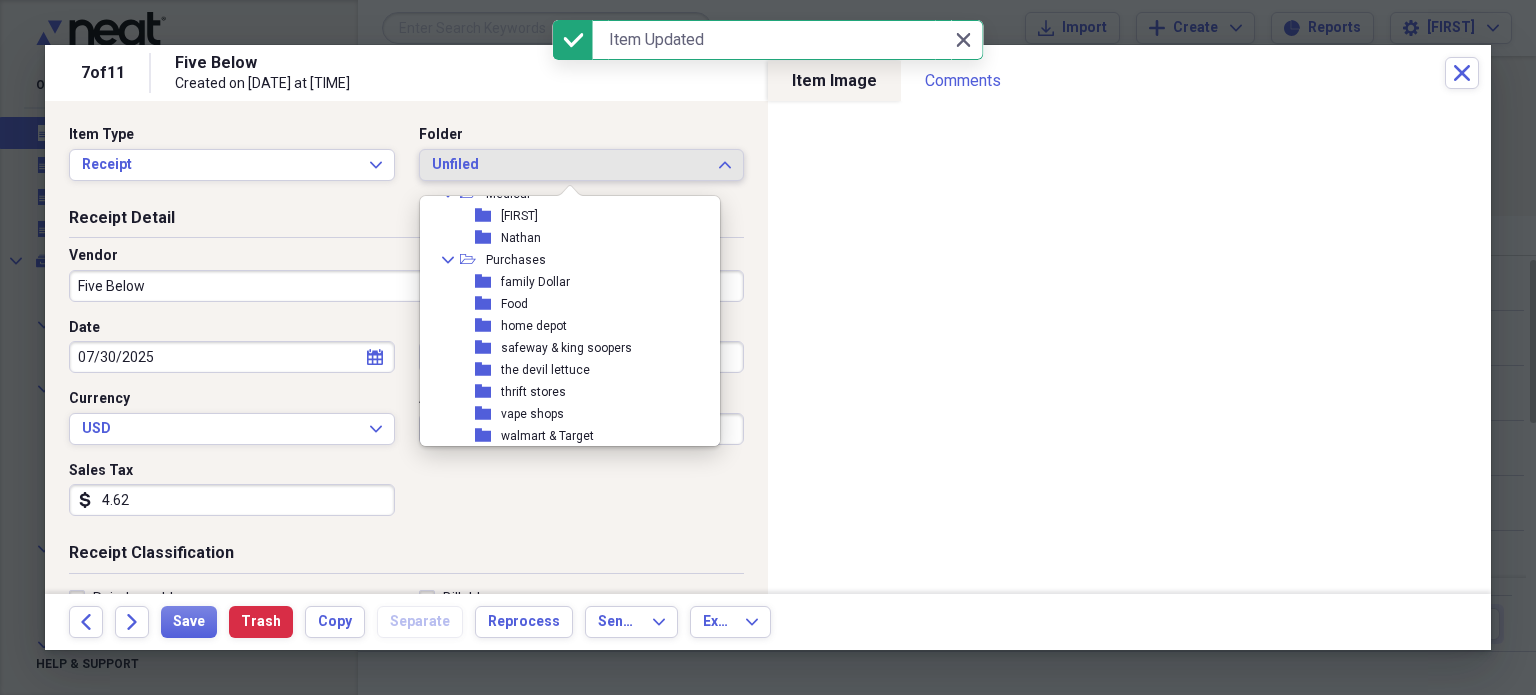 scroll, scrollTop: 320, scrollLeft: 0, axis: vertical 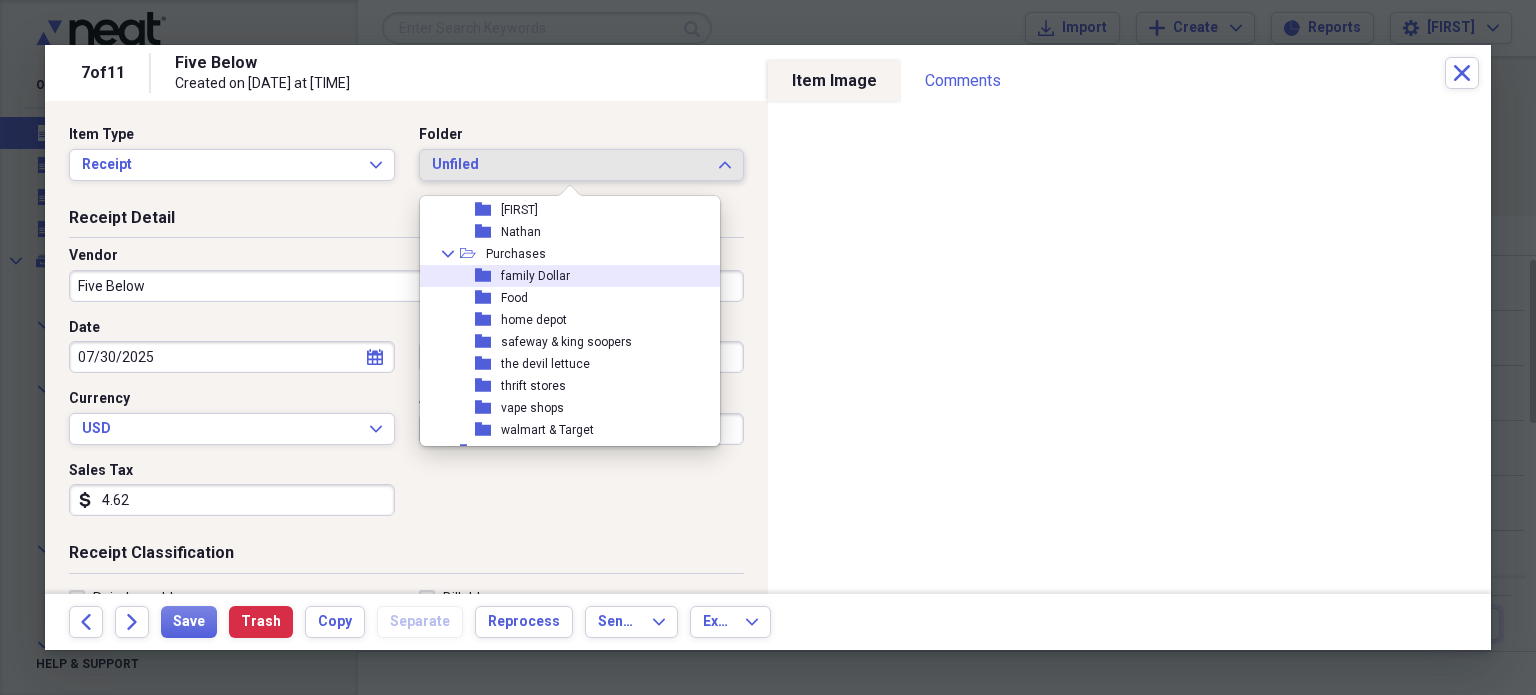 click on "folder family Dollar" at bounding box center [562, 276] 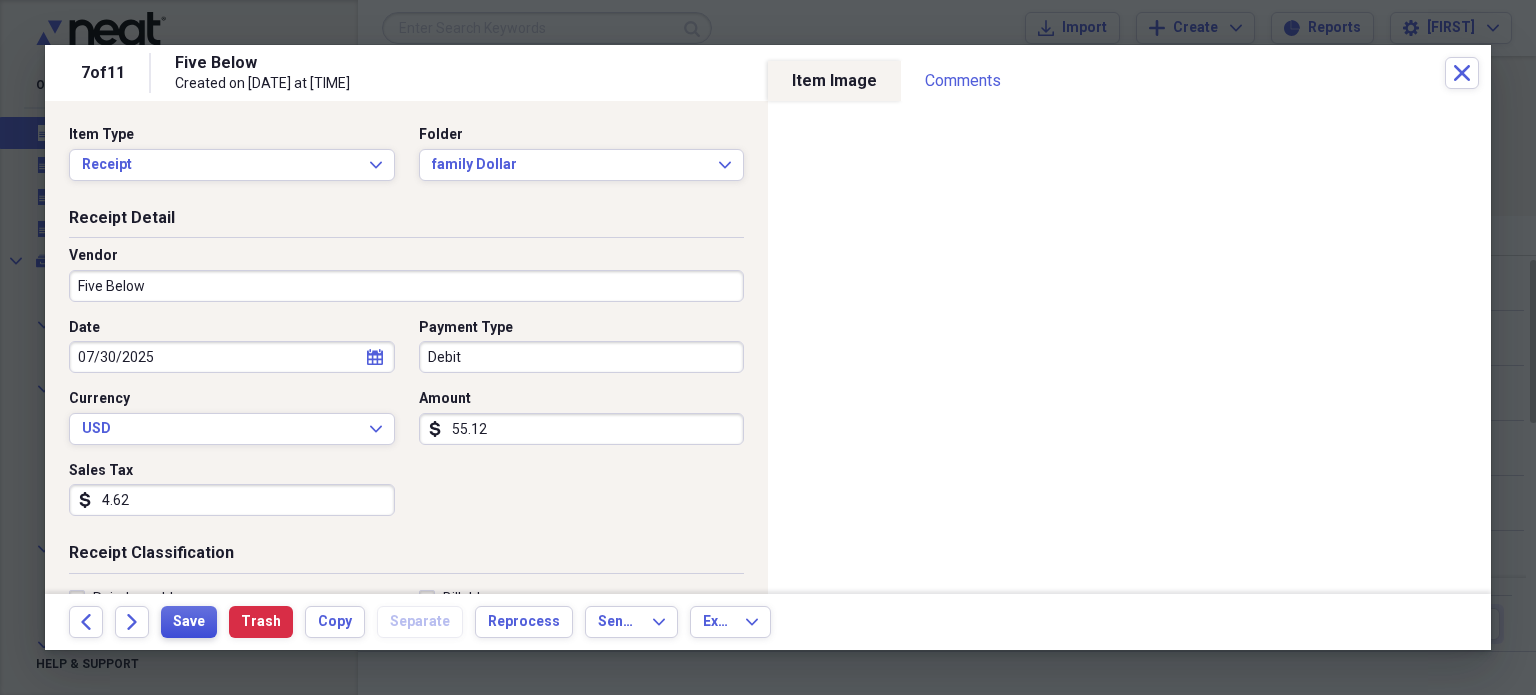 click on "Save" at bounding box center [189, 622] 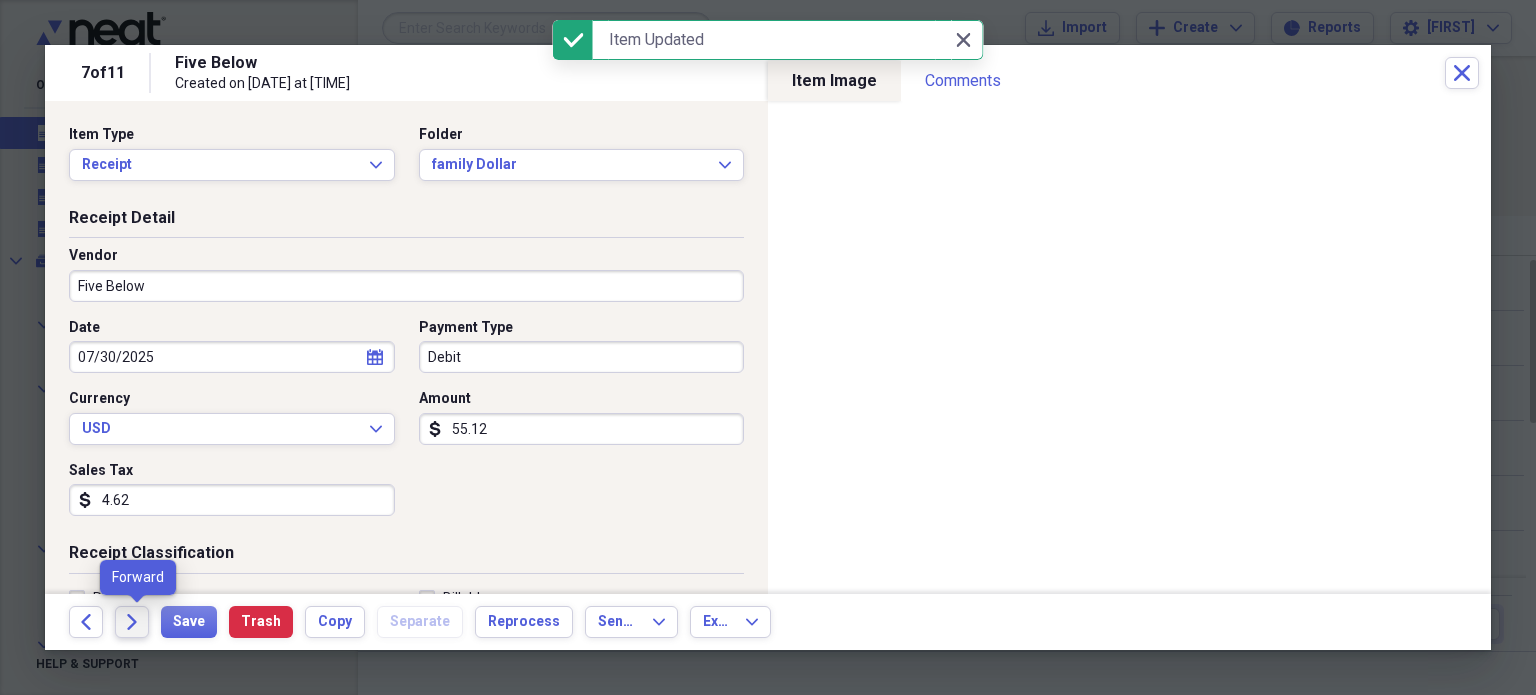 click on "Forward" at bounding box center [132, 622] 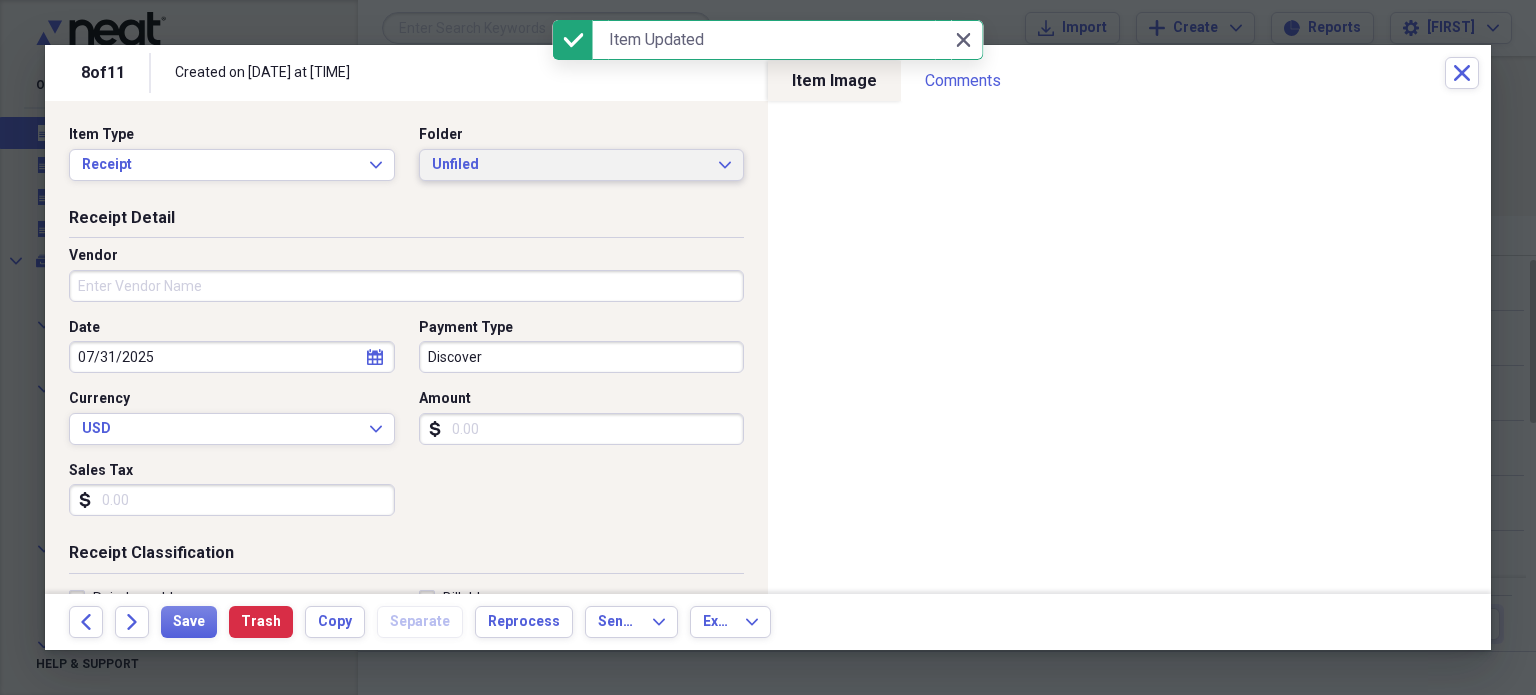 click on "Unfiled" at bounding box center (570, 165) 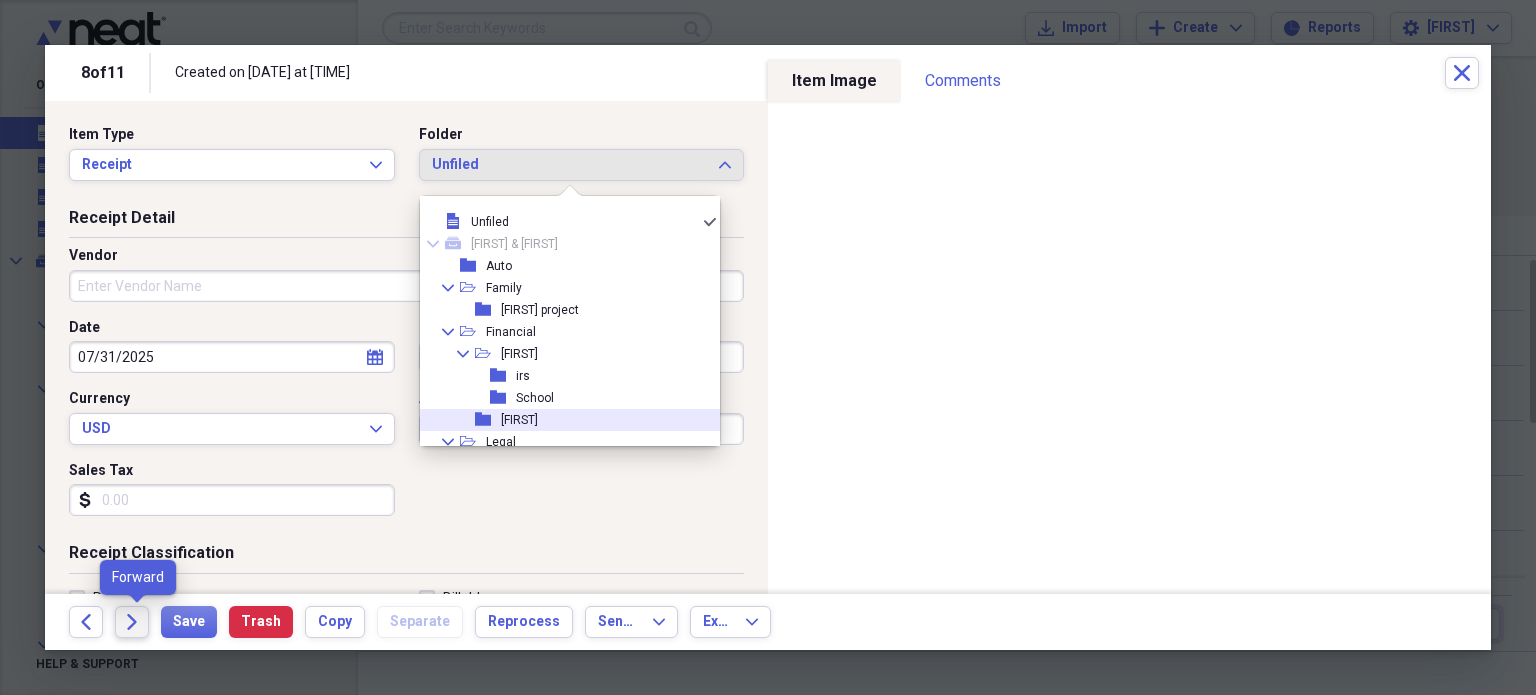 click on "Forward" 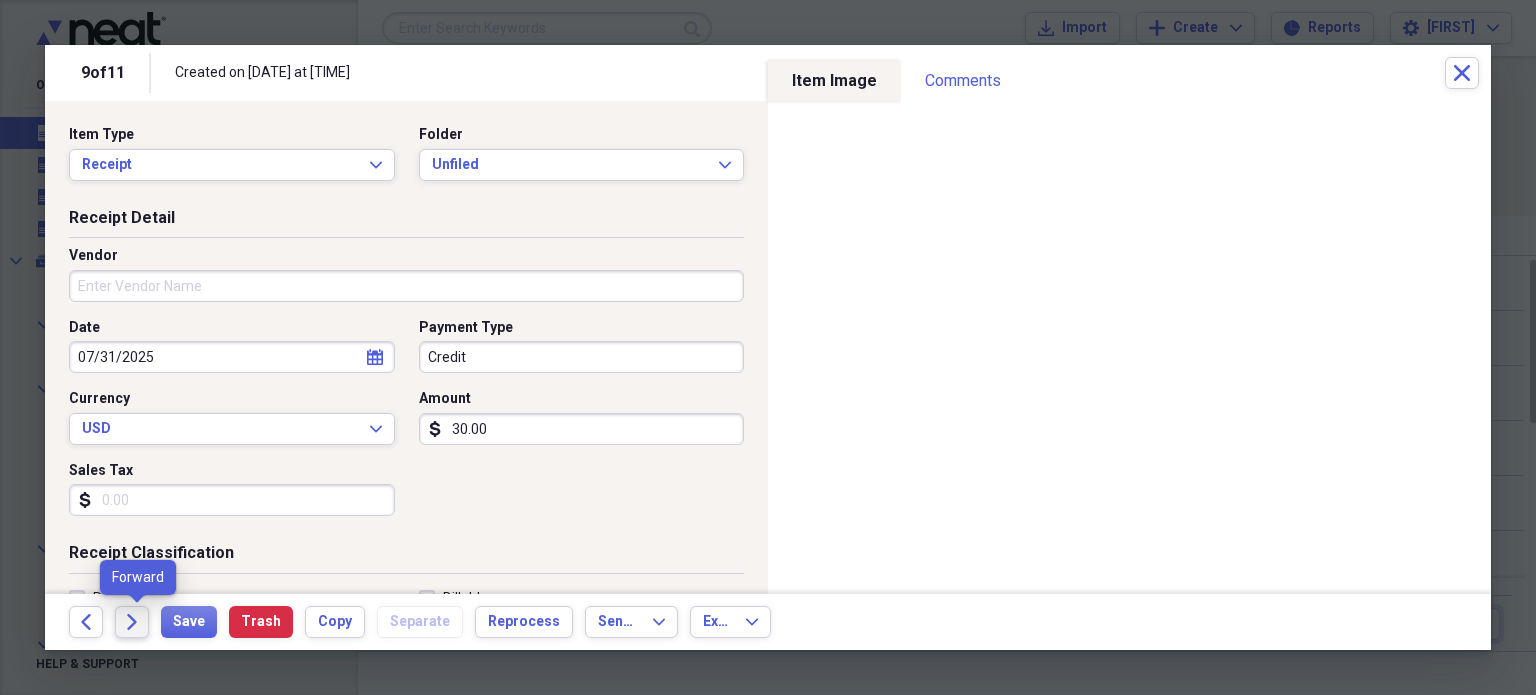 click on "Forward" 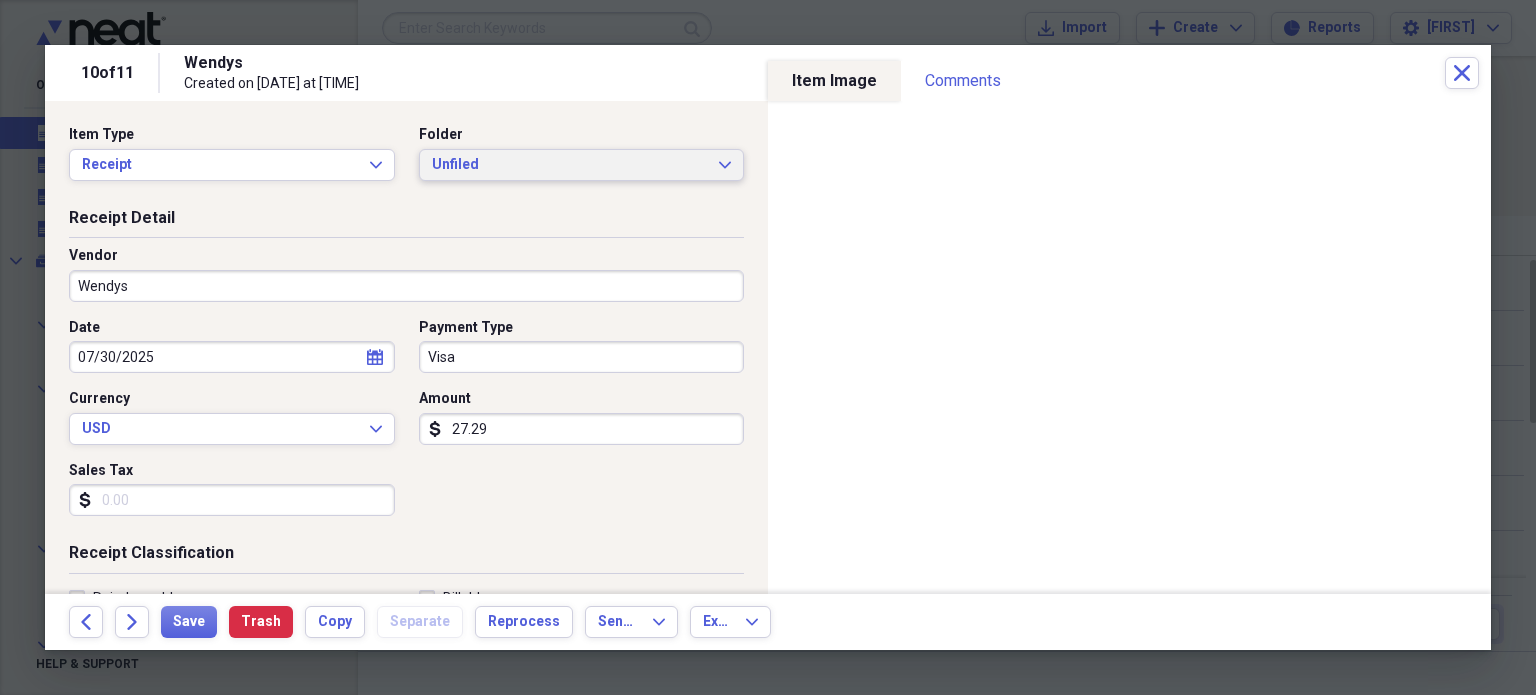 click on "Unfiled" at bounding box center (570, 165) 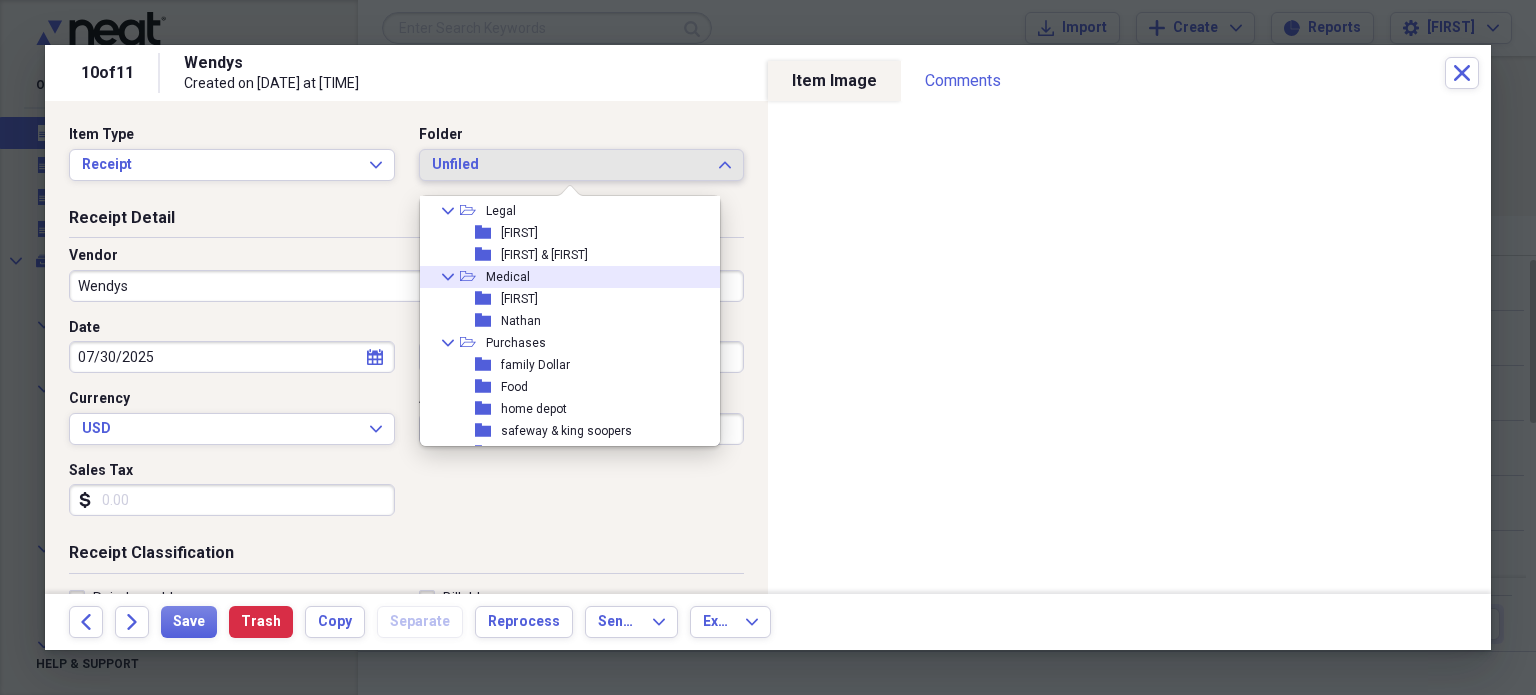 scroll, scrollTop: 255, scrollLeft: 0, axis: vertical 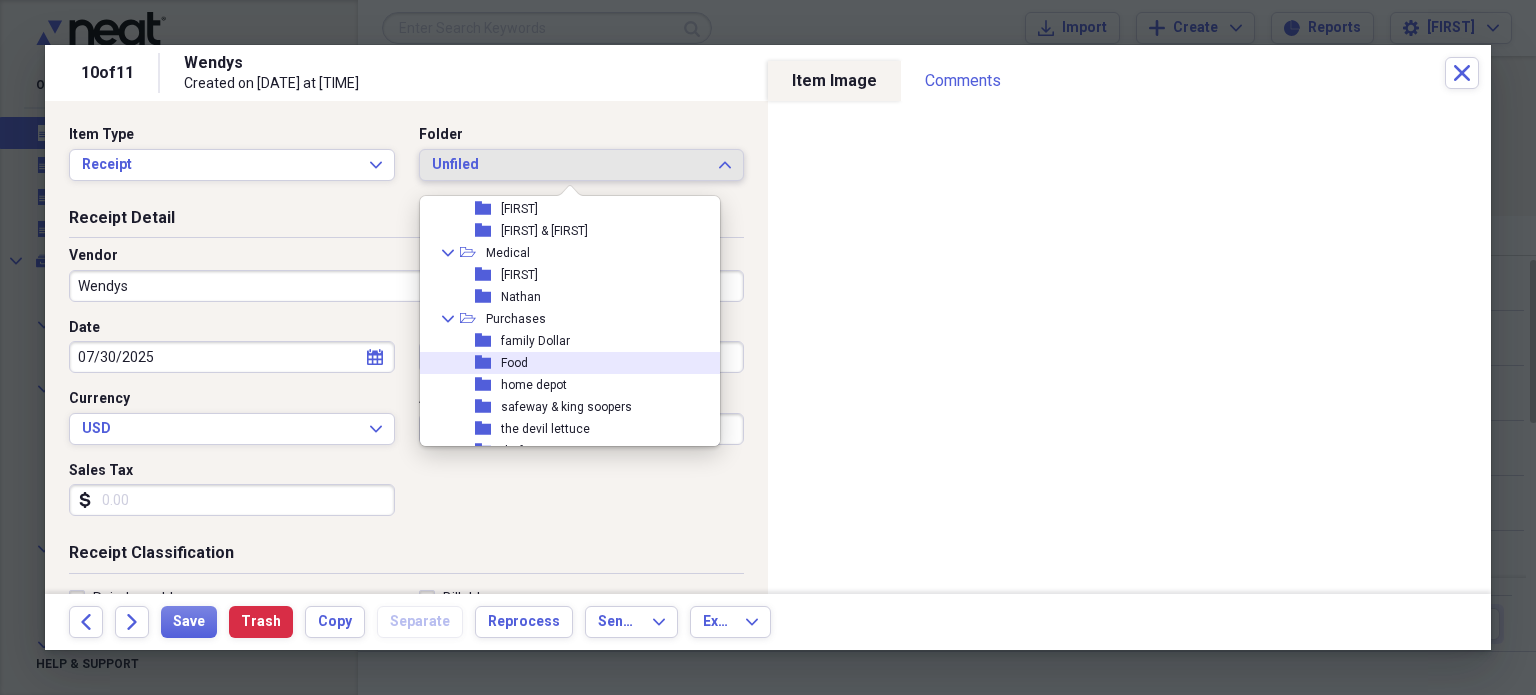 click on "folder Food" at bounding box center [562, 363] 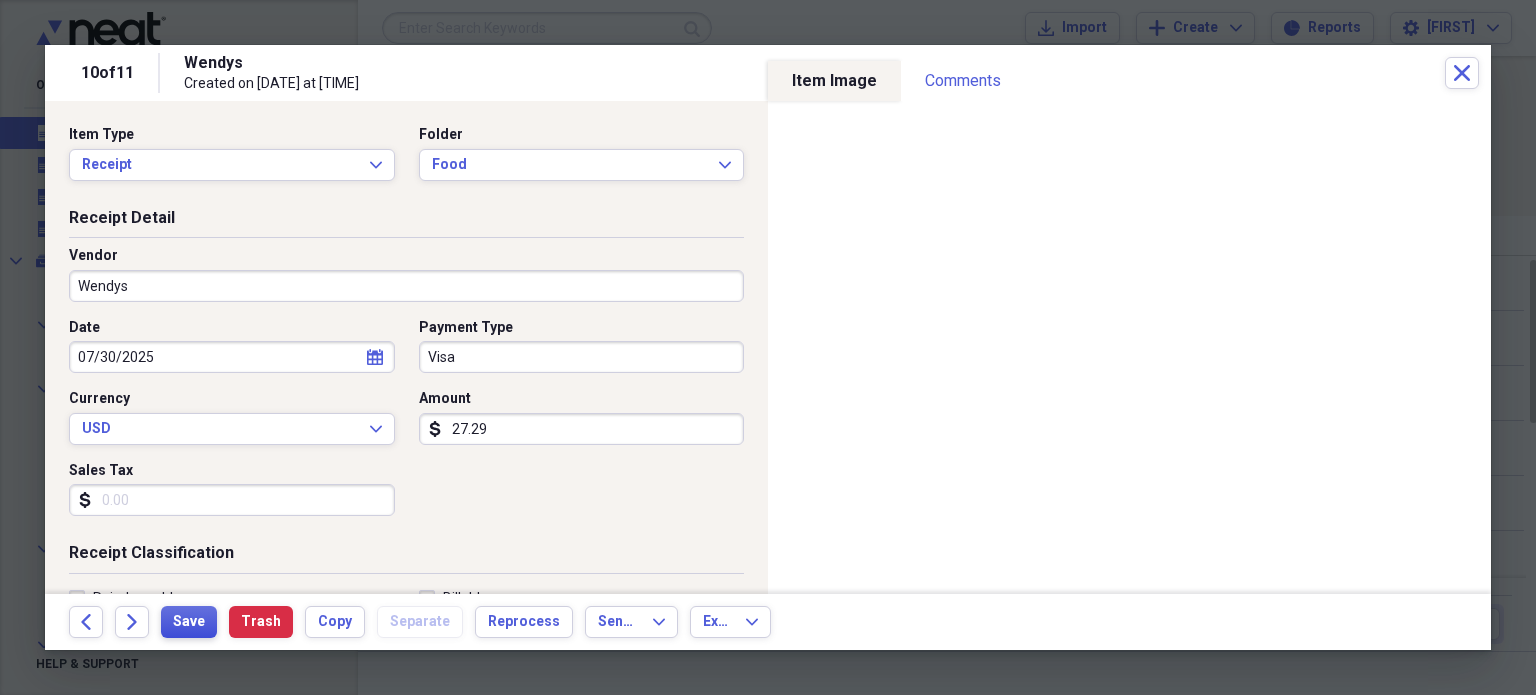 click on "Save" at bounding box center (189, 622) 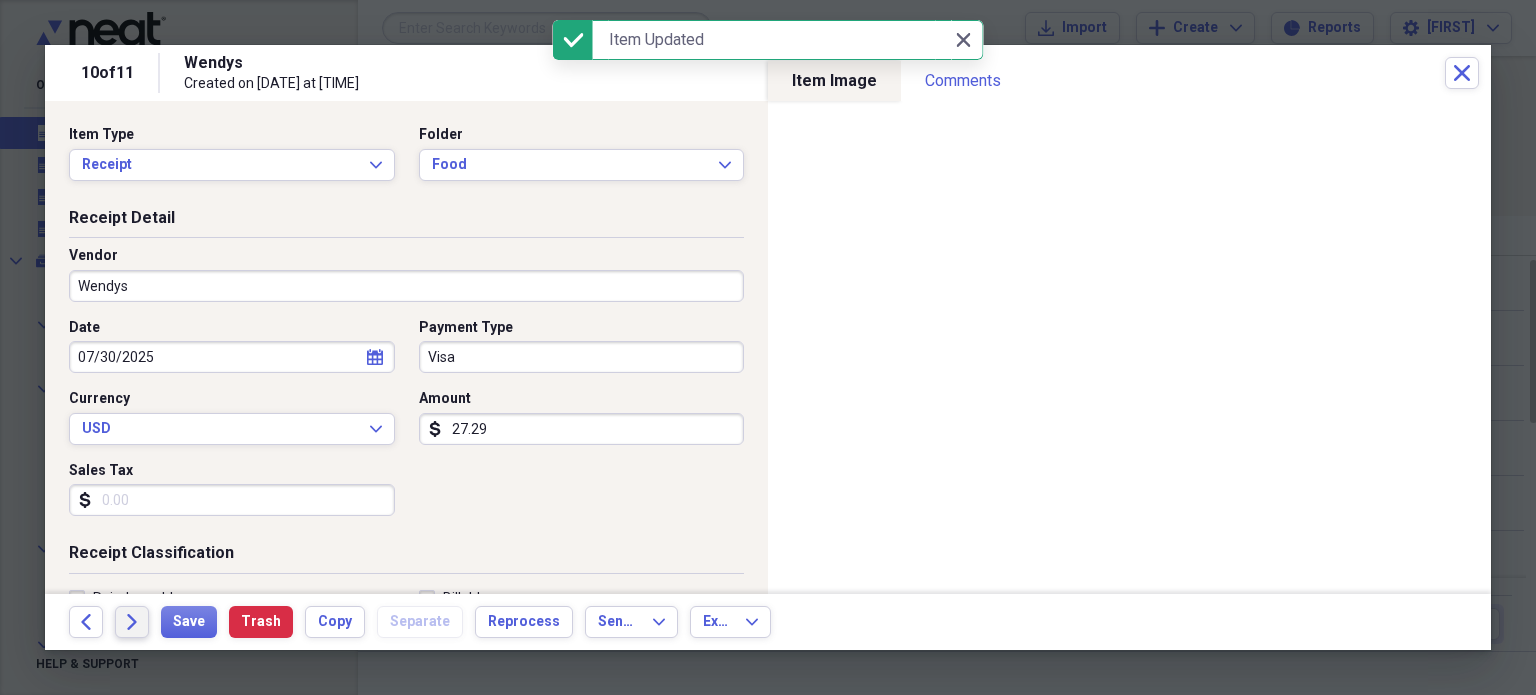 click on "Forward" at bounding box center (132, 622) 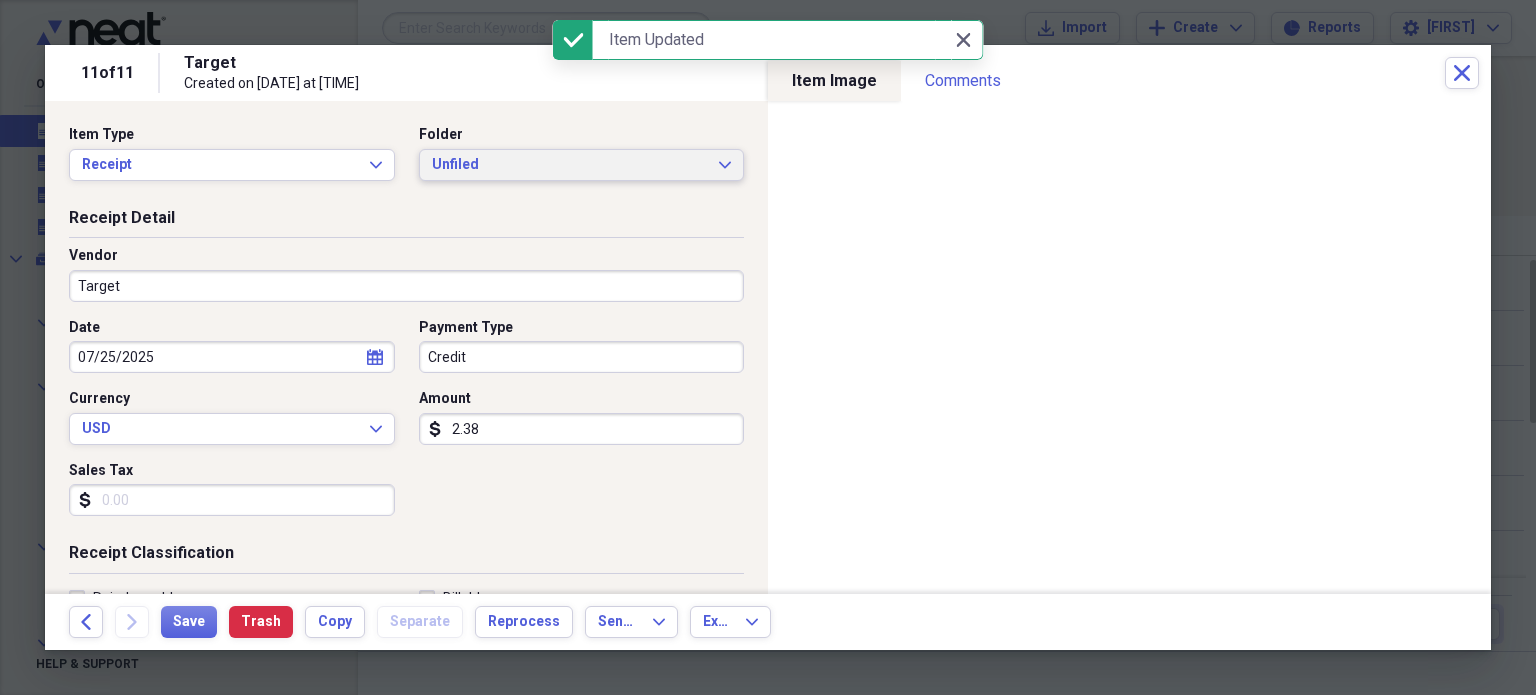 click on "Unfiled" at bounding box center (570, 165) 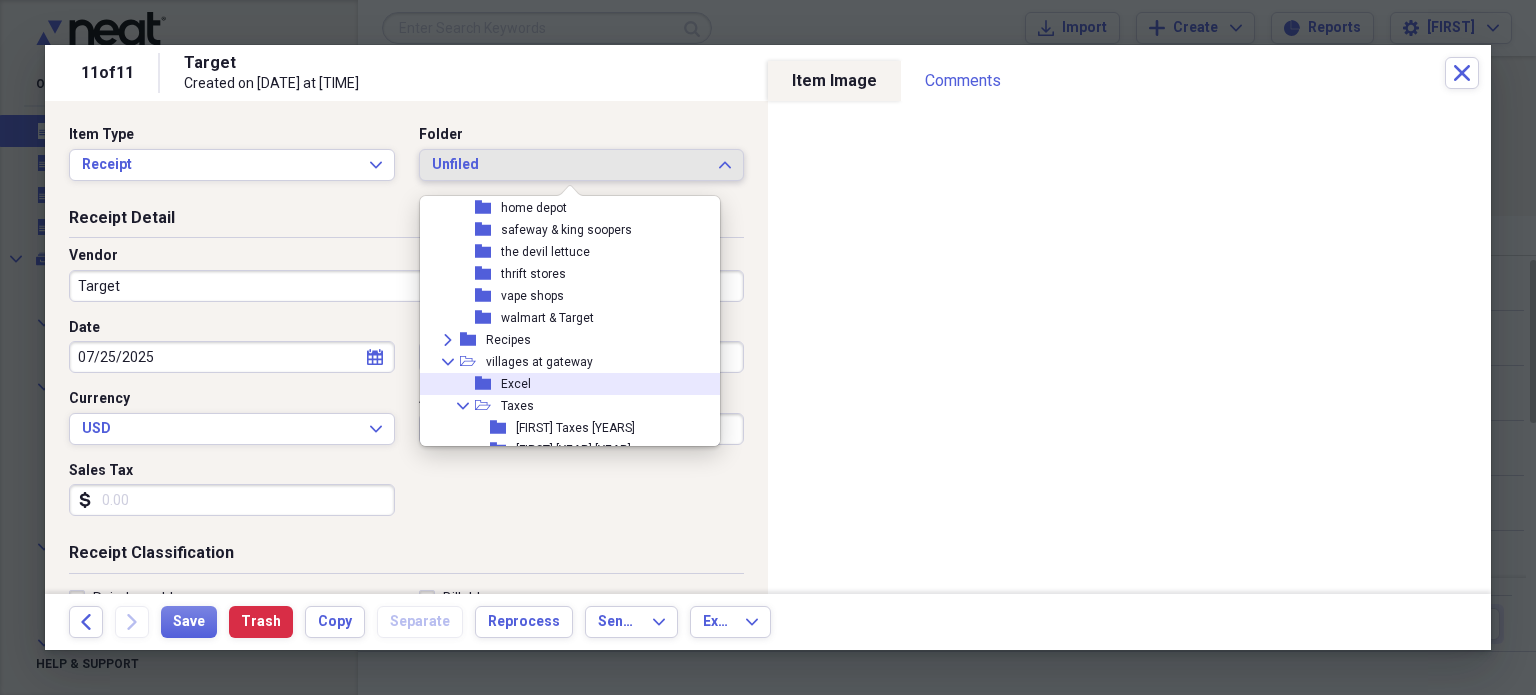 scroll, scrollTop: 432, scrollLeft: 0, axis: vertical 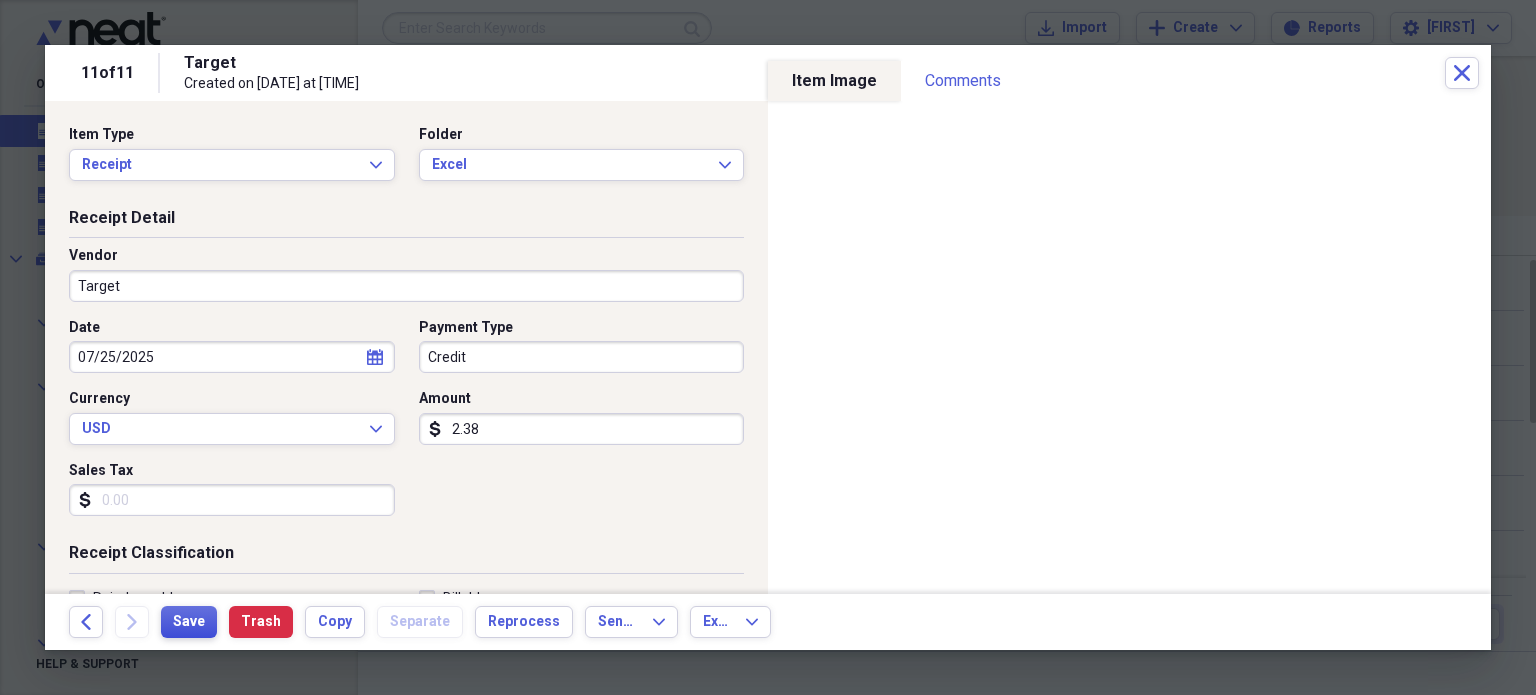 click on "Save" at bounding box center (189, 622) 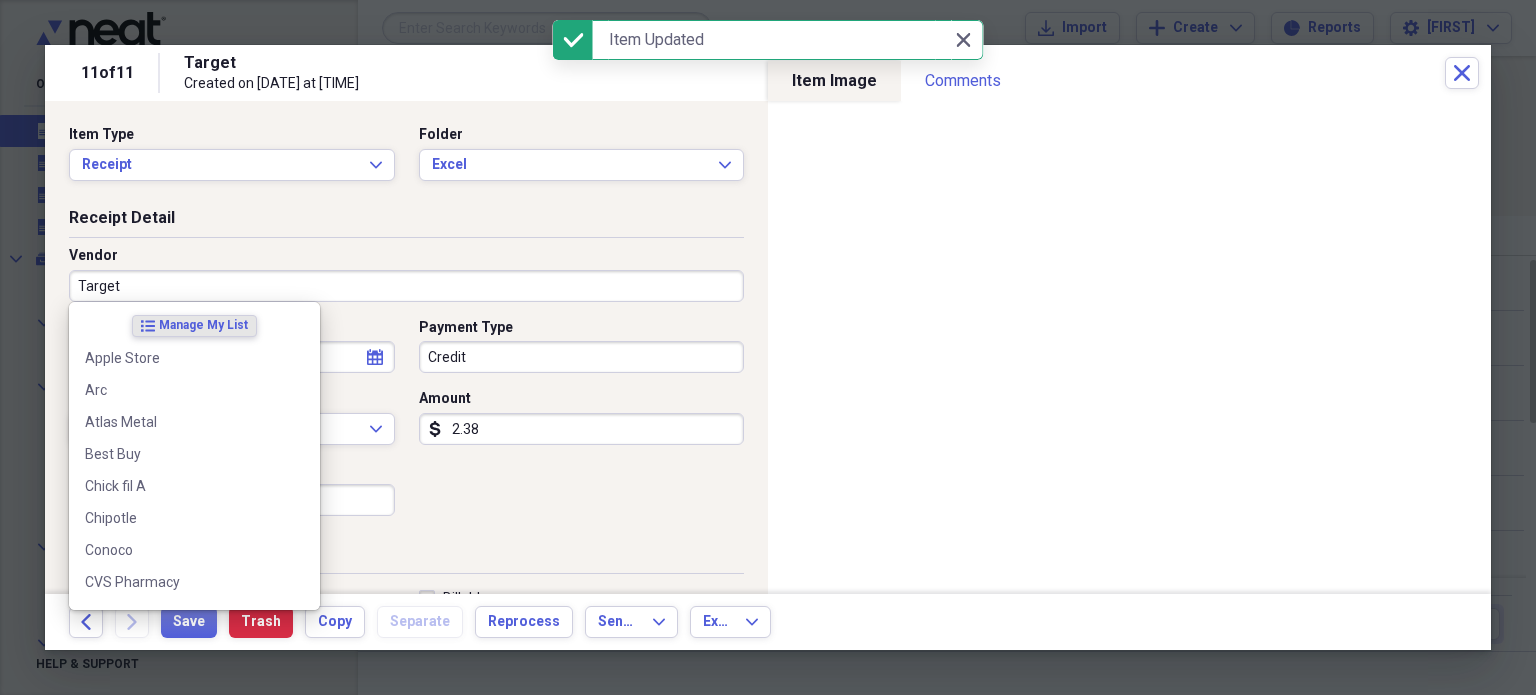 click on "Target" at bounding box center [406, 286] 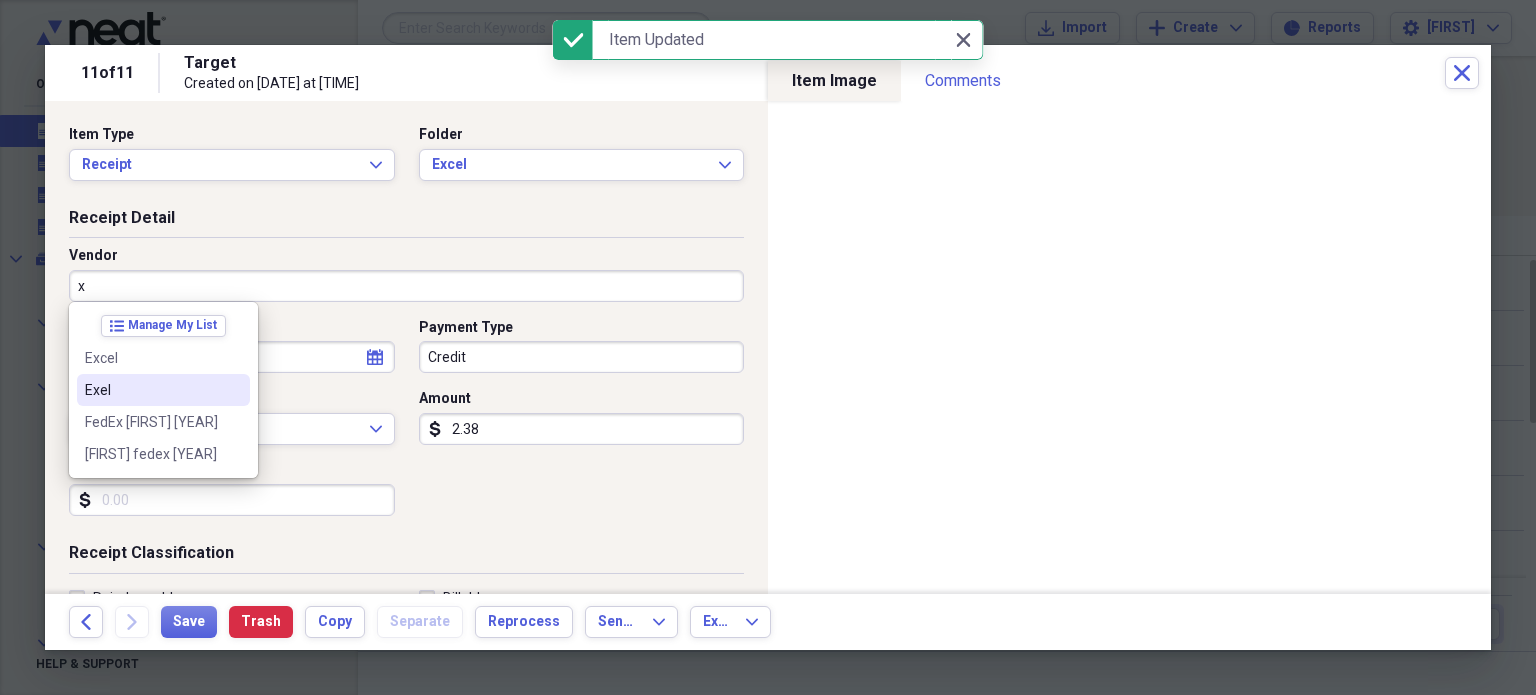 click on "Exel" at bounding box center (151, 390) 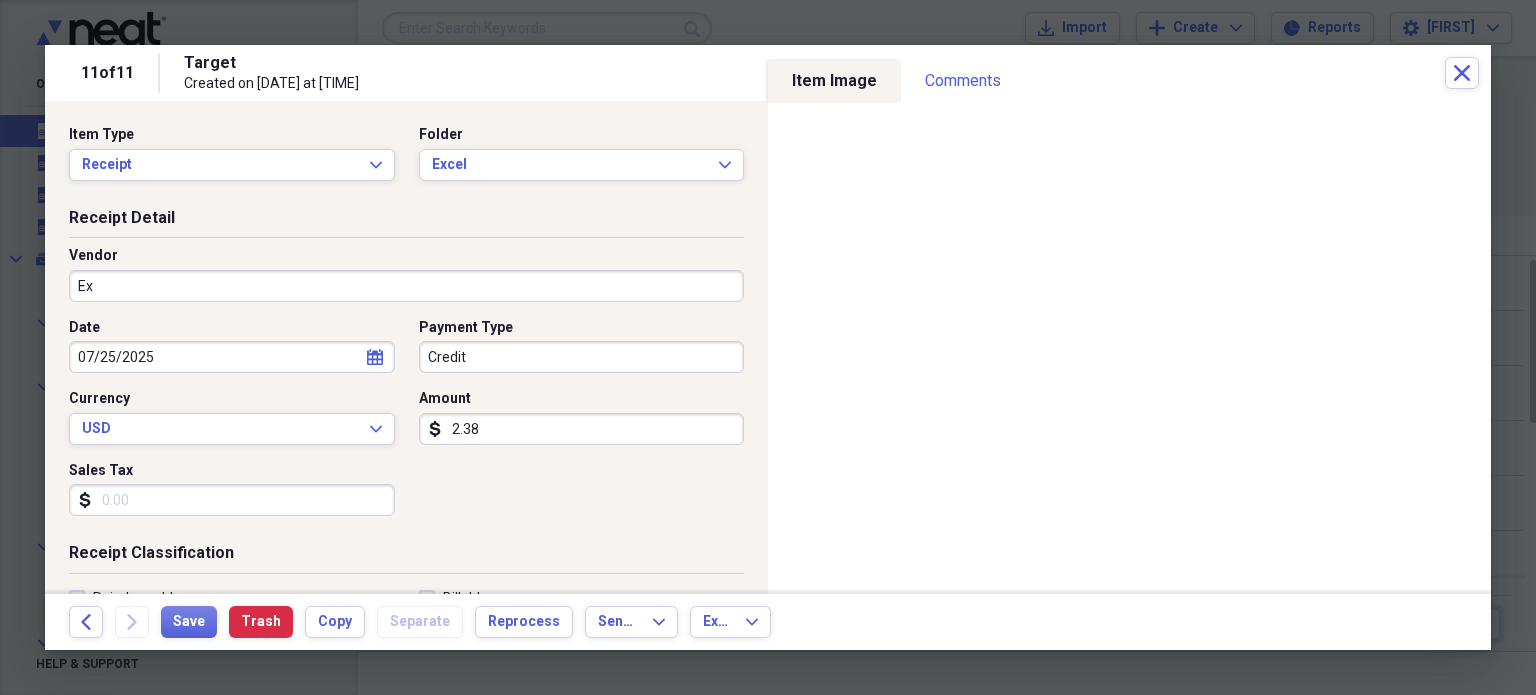 type on "E" 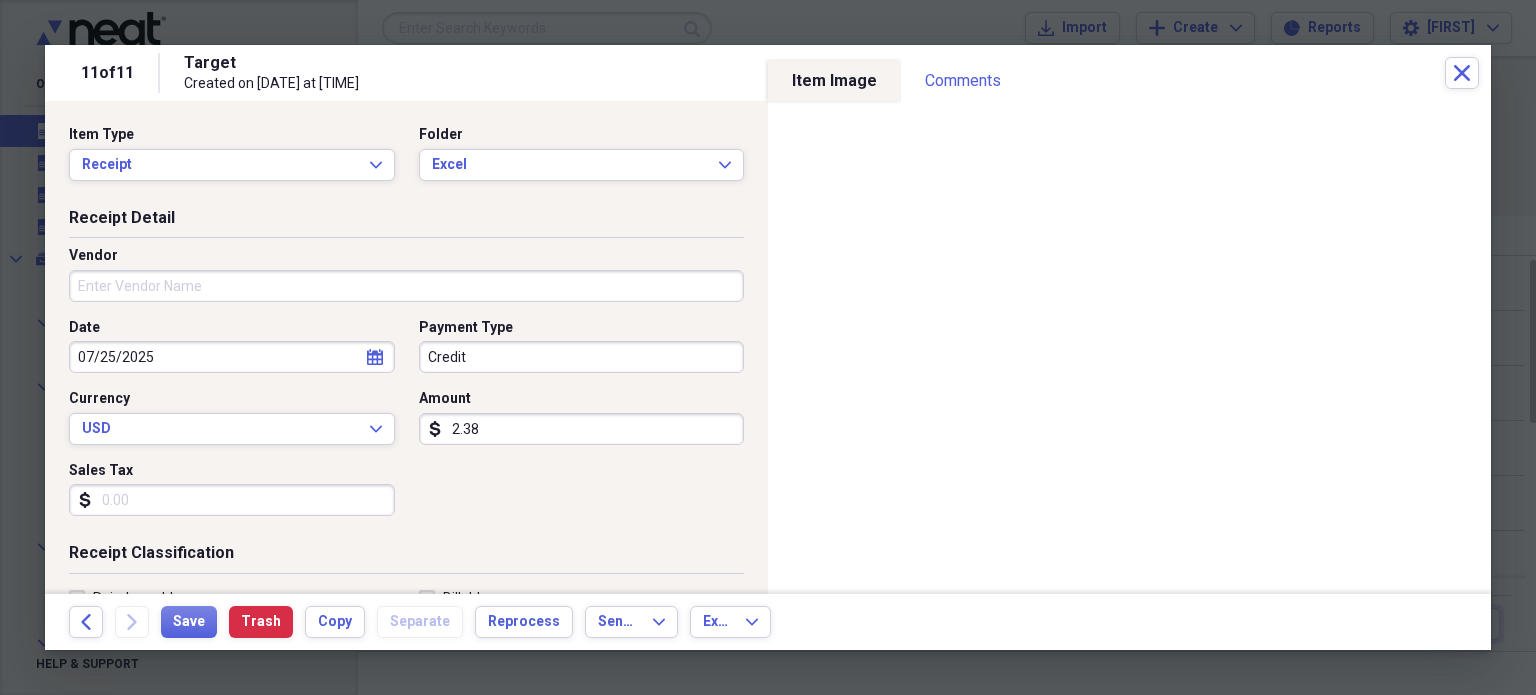 type on "x" 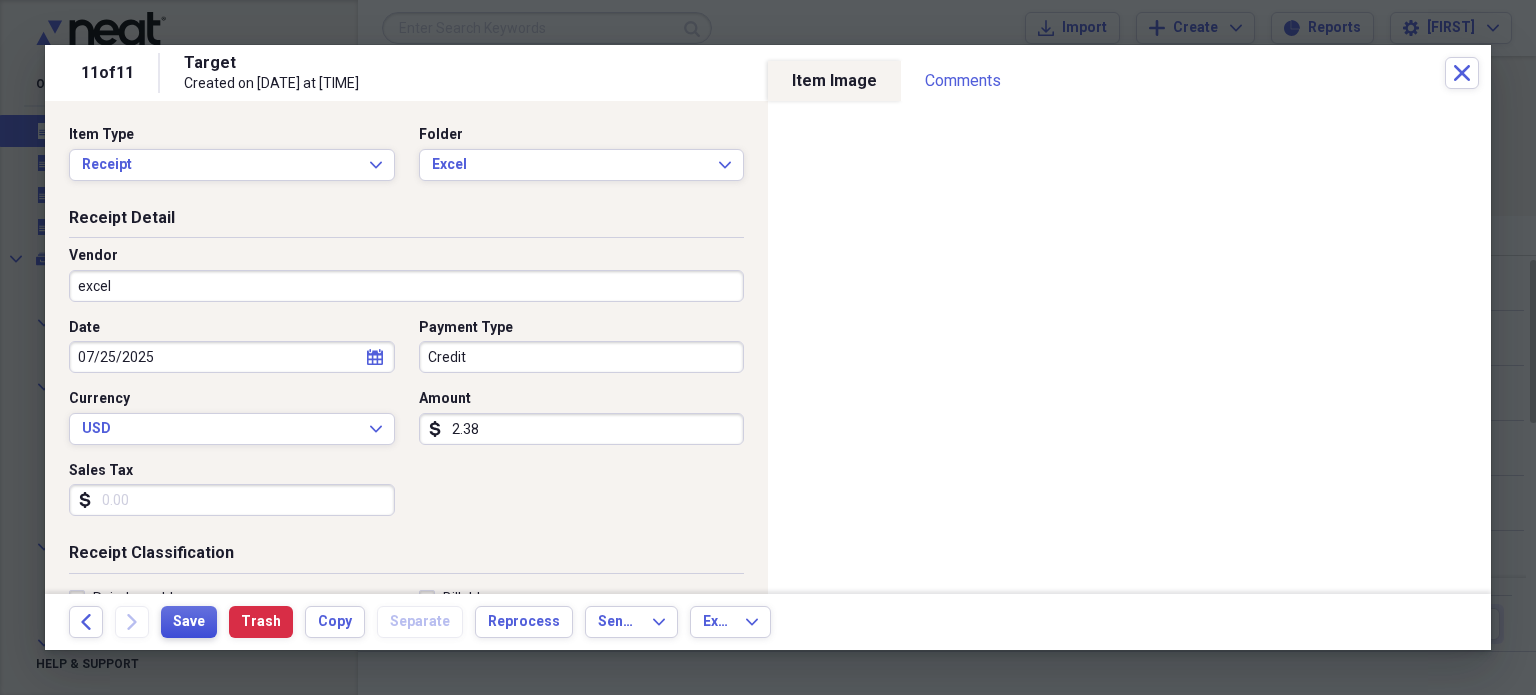 type on "excel" 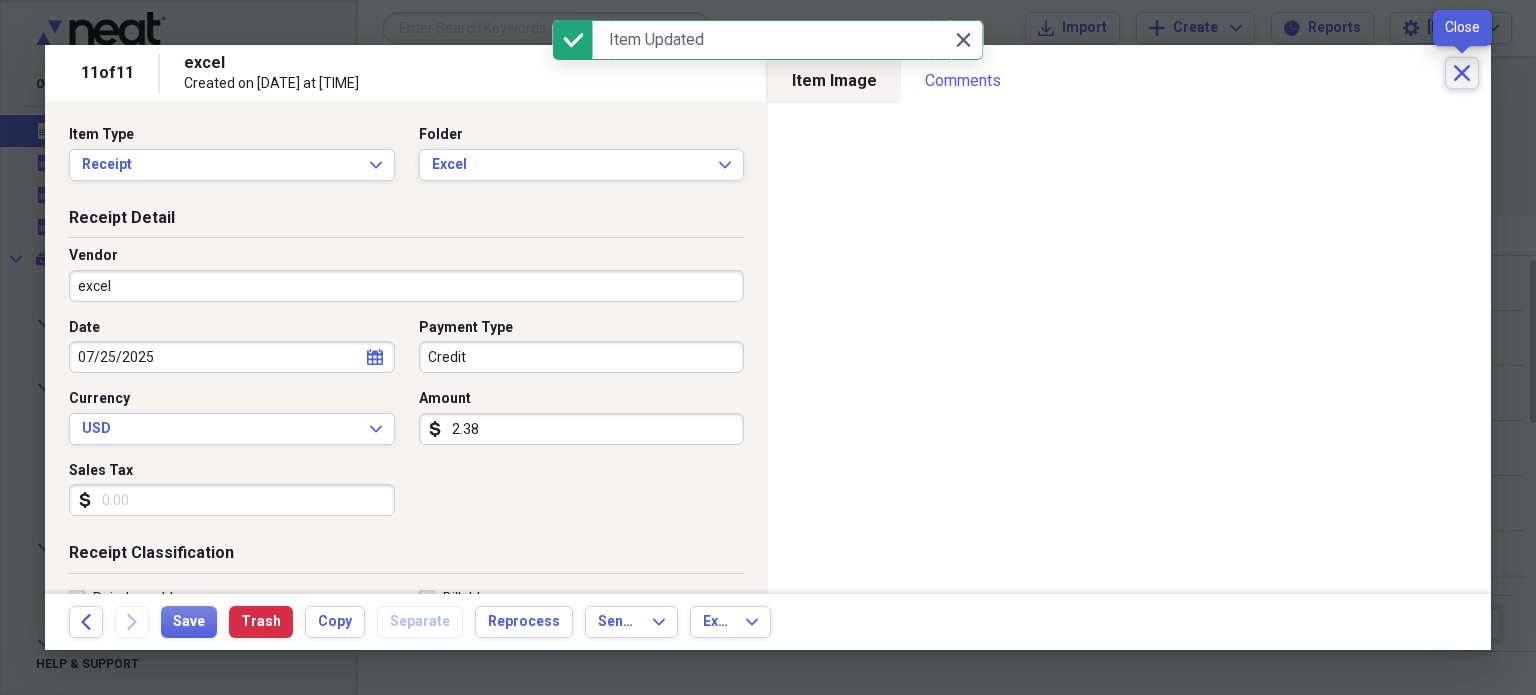 click on "Close" 